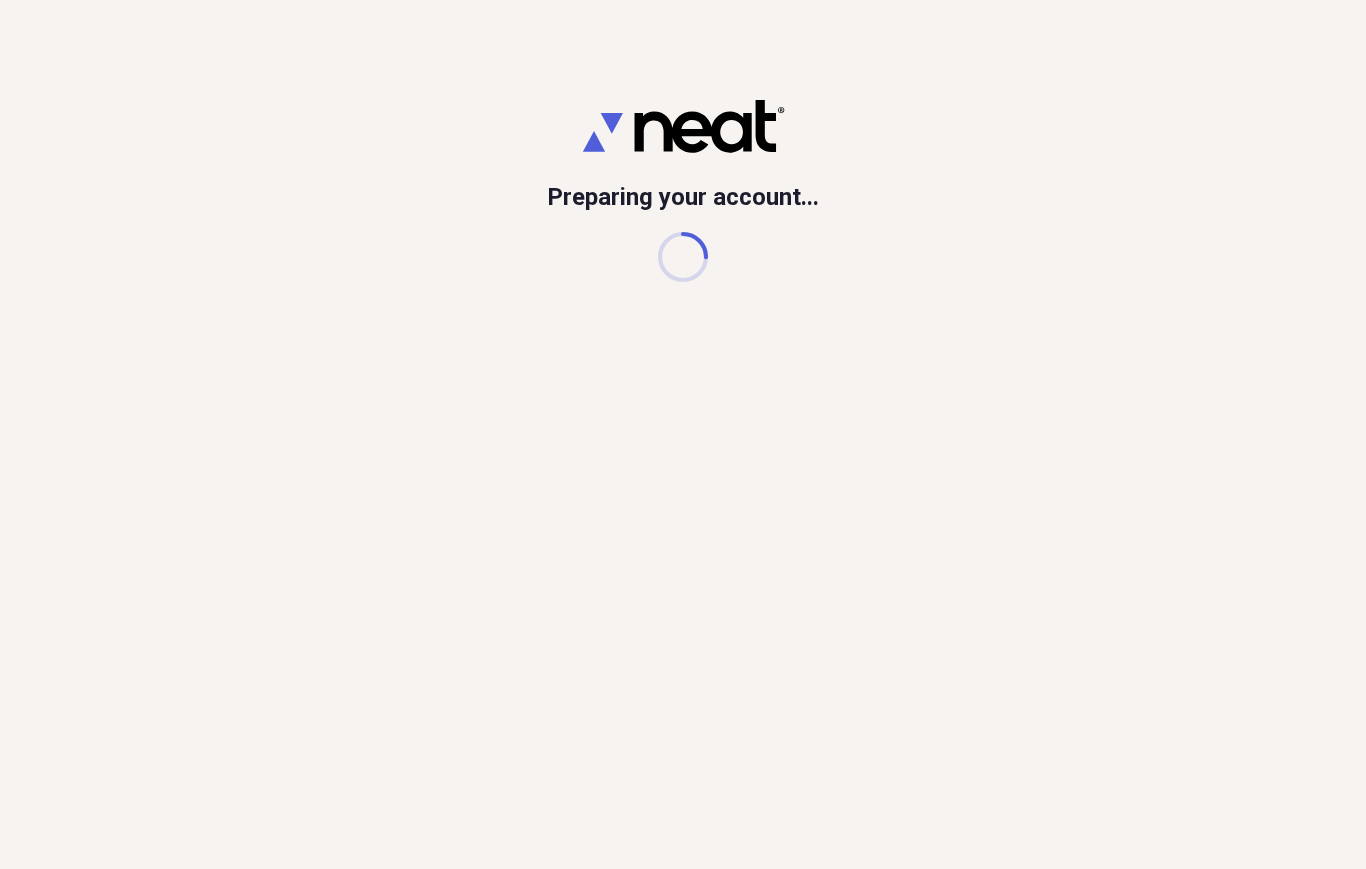 scroll, scrollTop: 0, scrollLeft: 0, axis: both 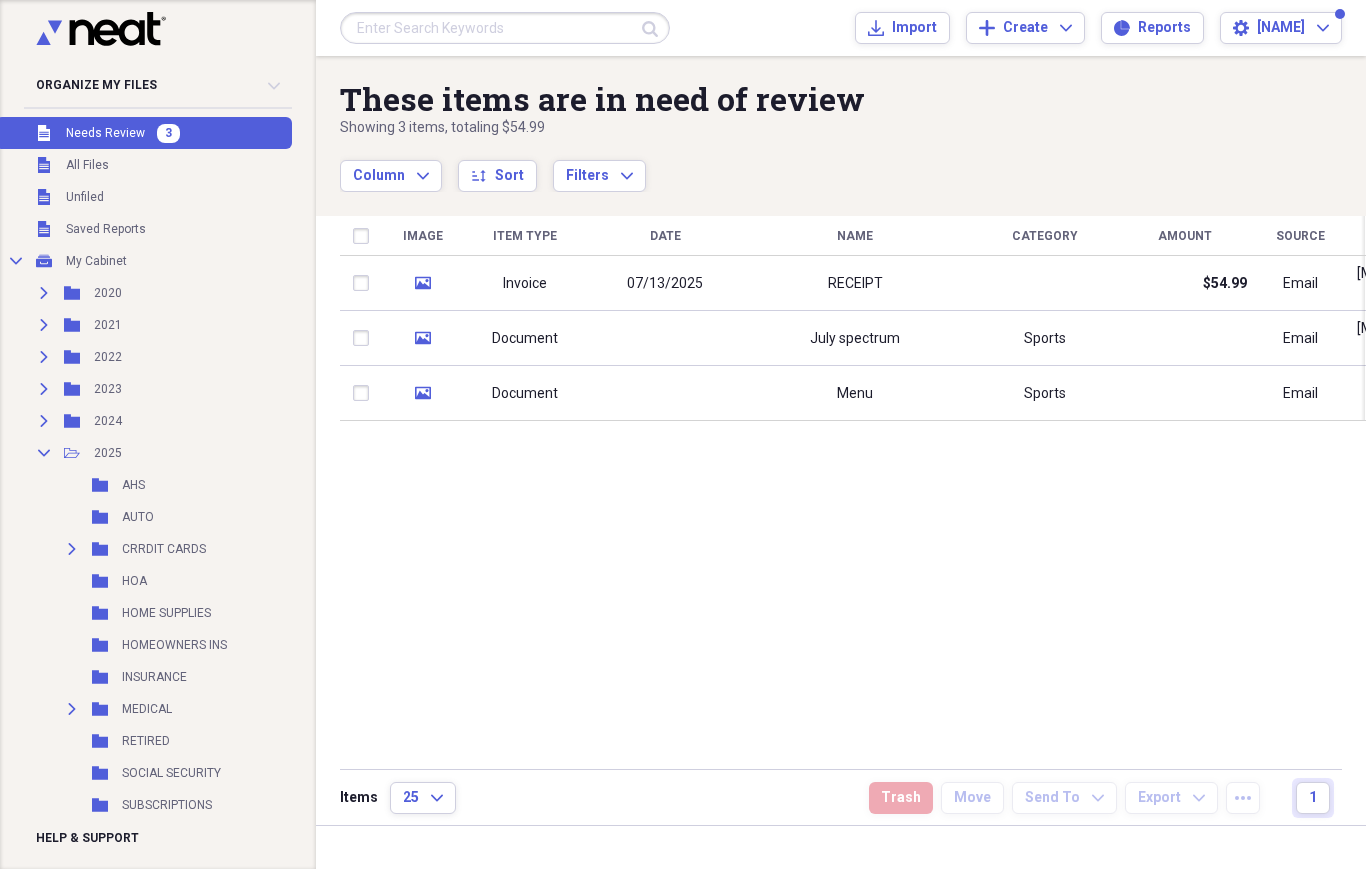 click on "07/13/2025" at bounding box center [665, 284] 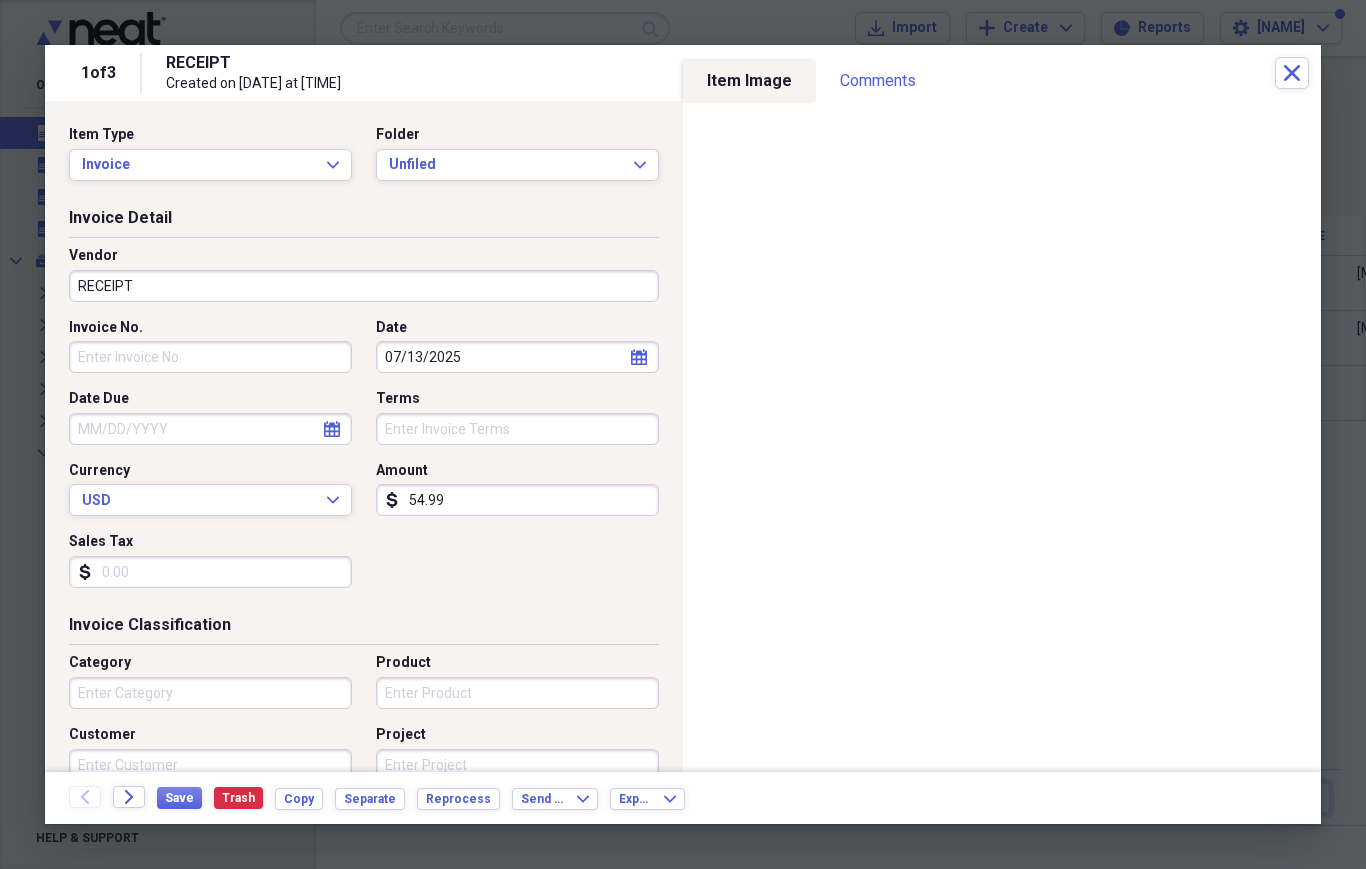 click on "Invoice Expand" at bounding box center [210, 165] 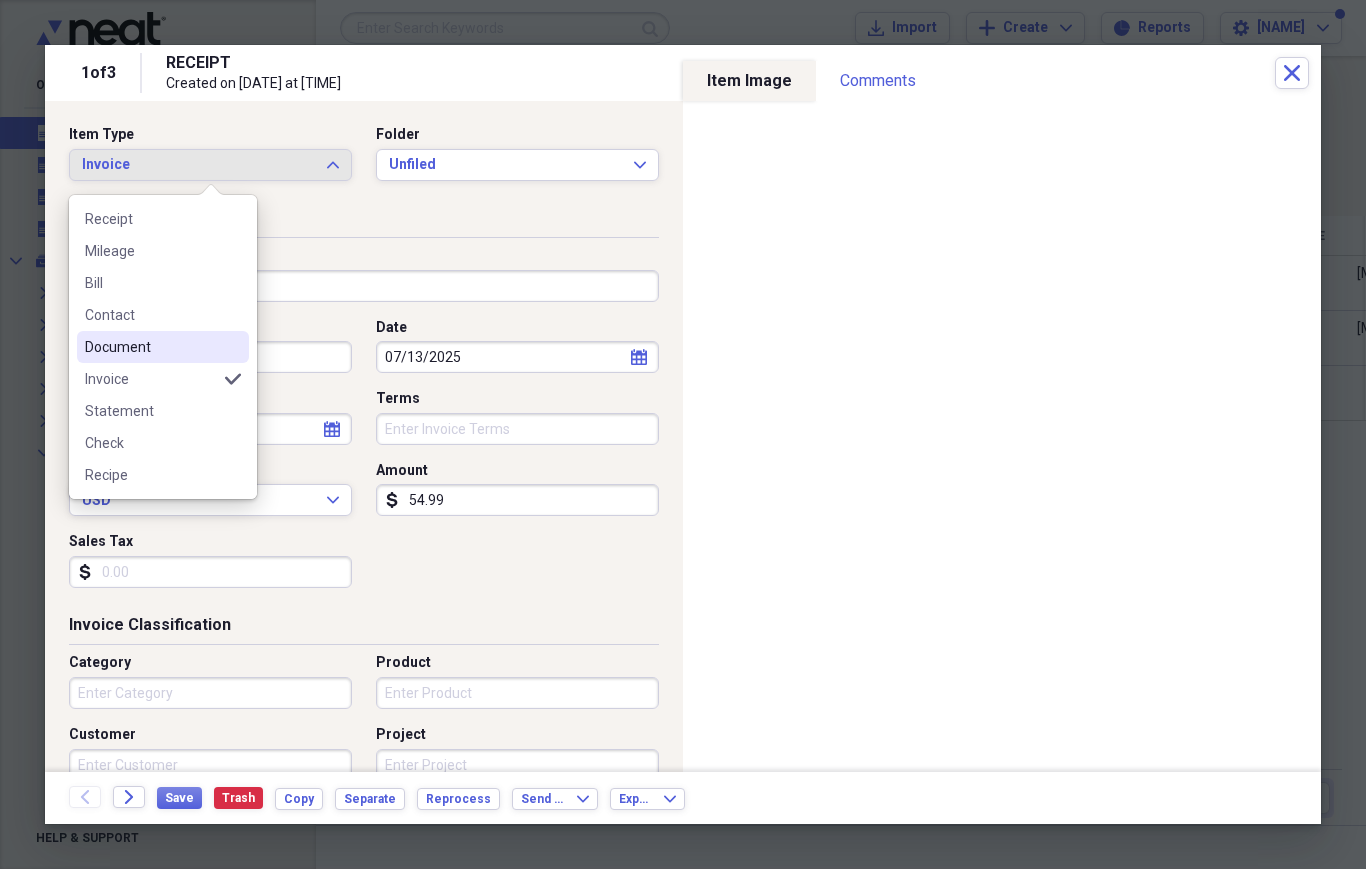 click on "Document" at bounding box center [163, 347] 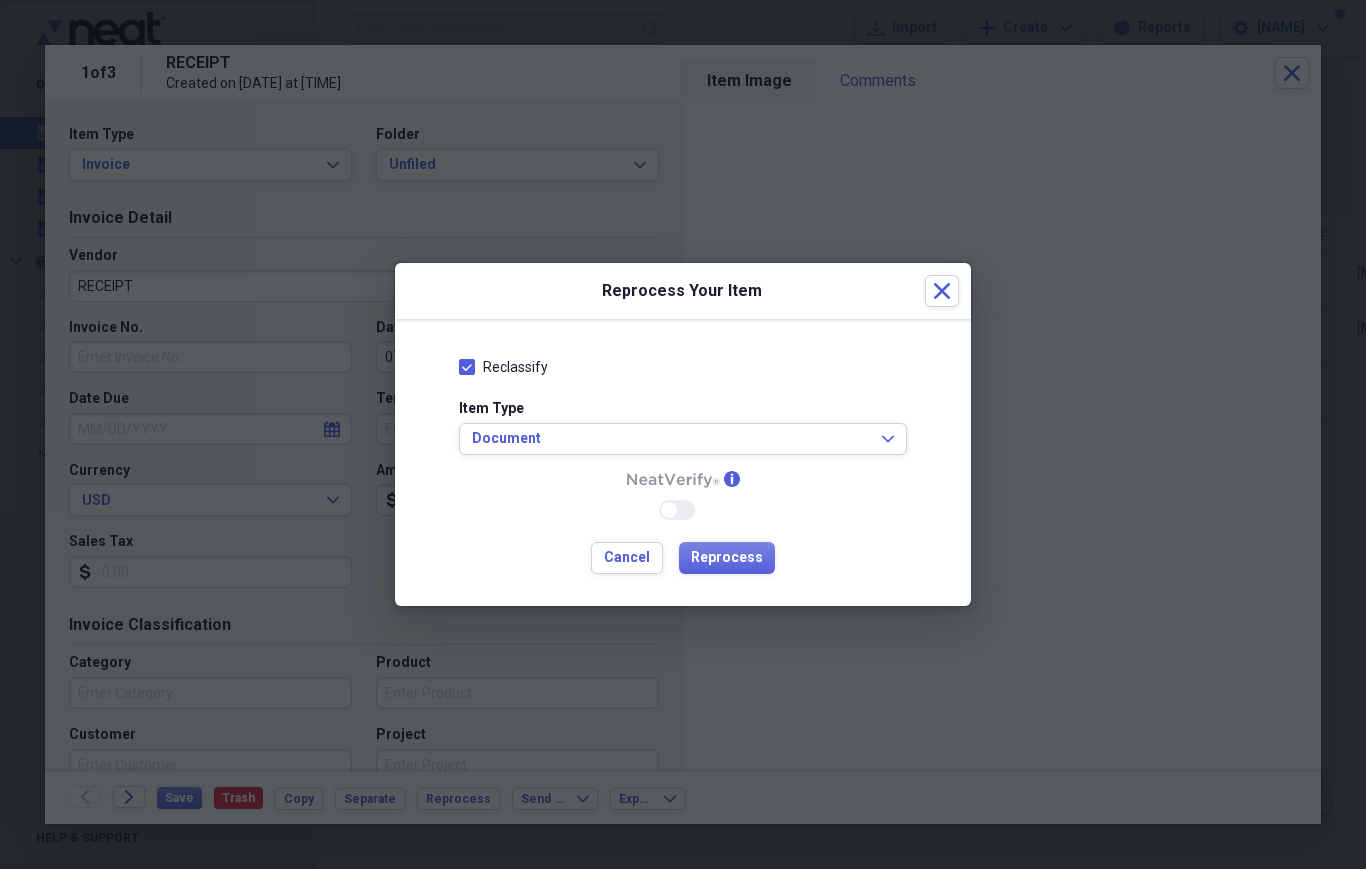 click on "Reprocess" at bounding box center (727, 558) 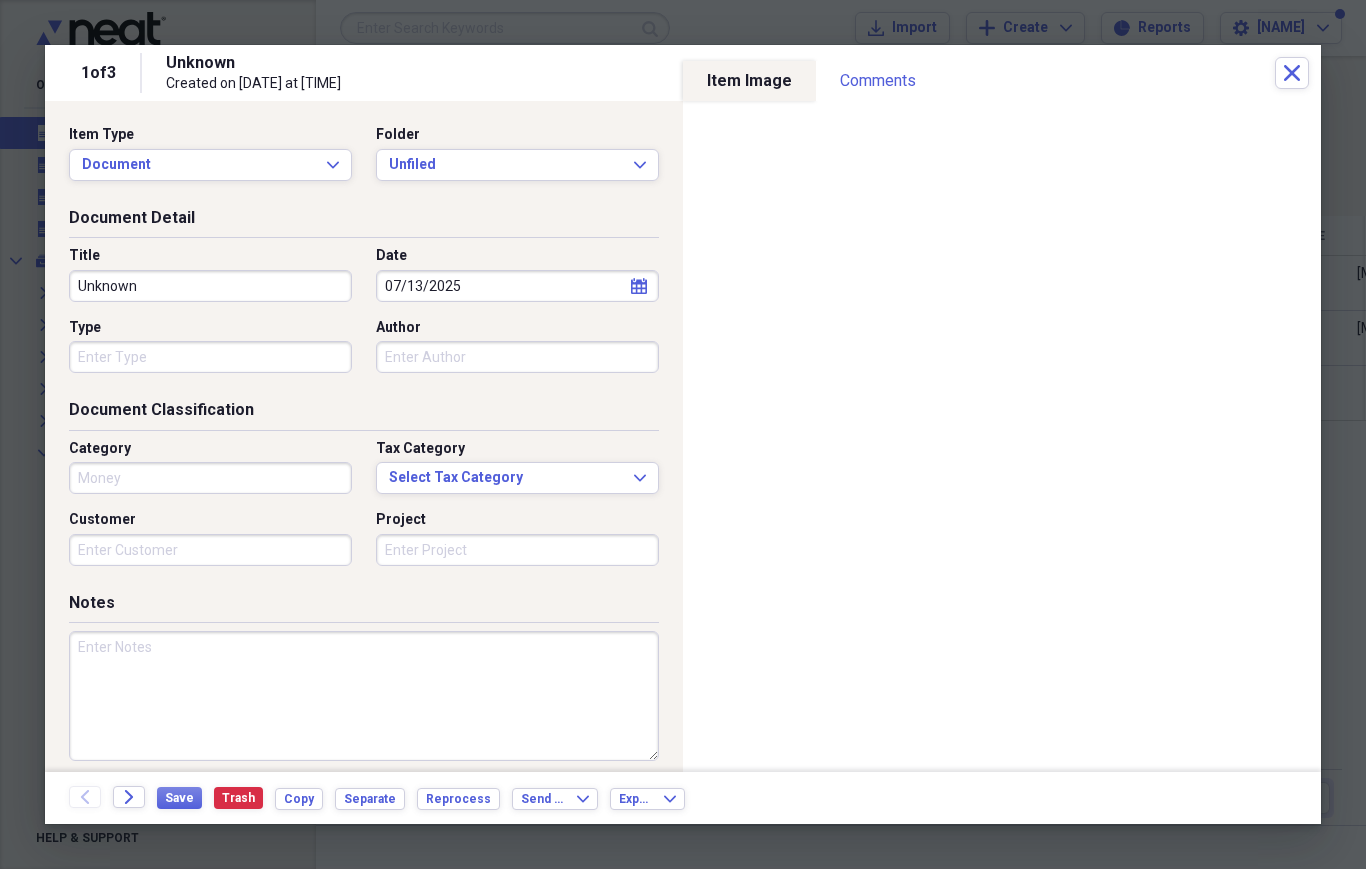 type on "Money" 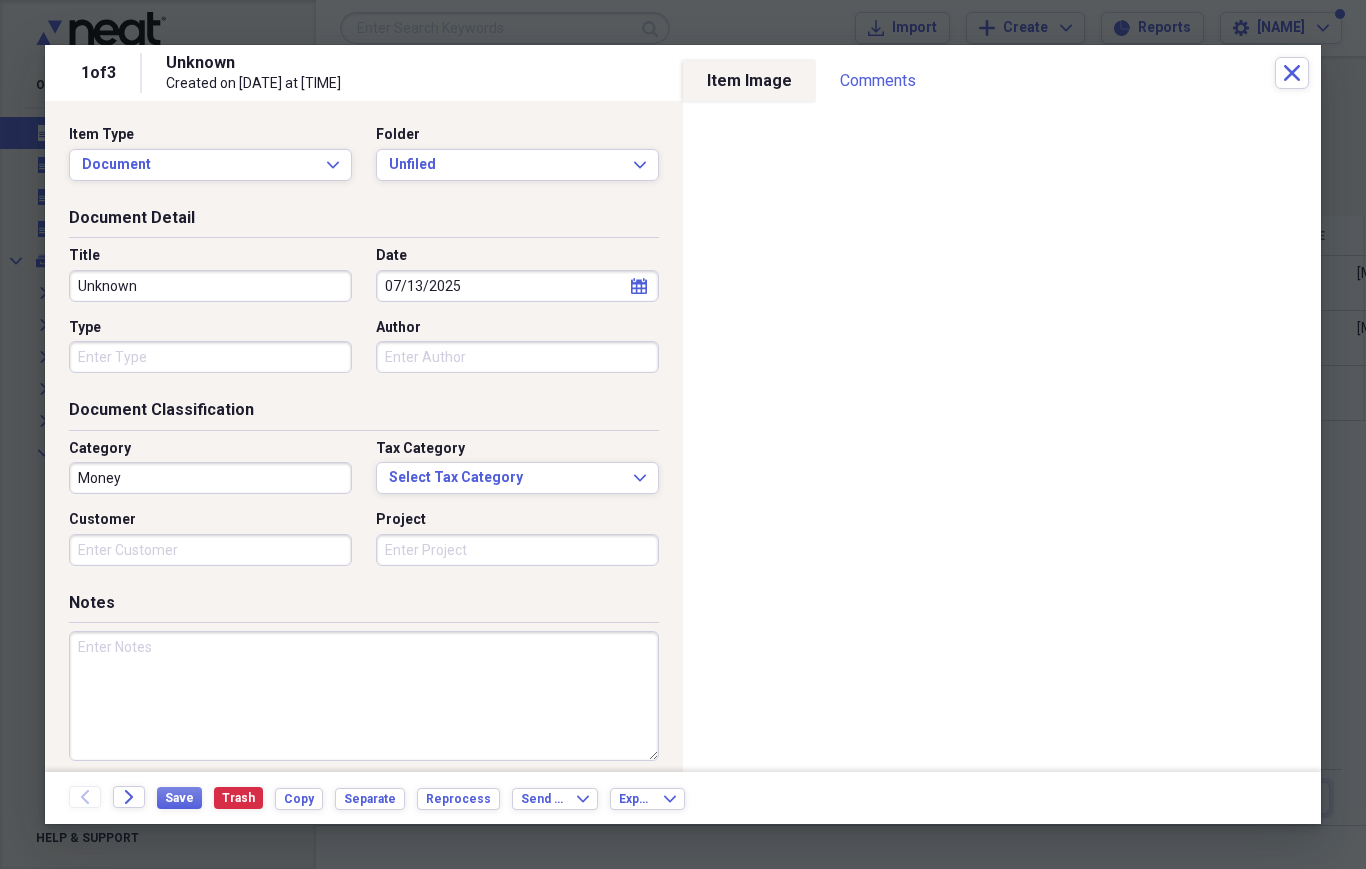 click on "Expand" 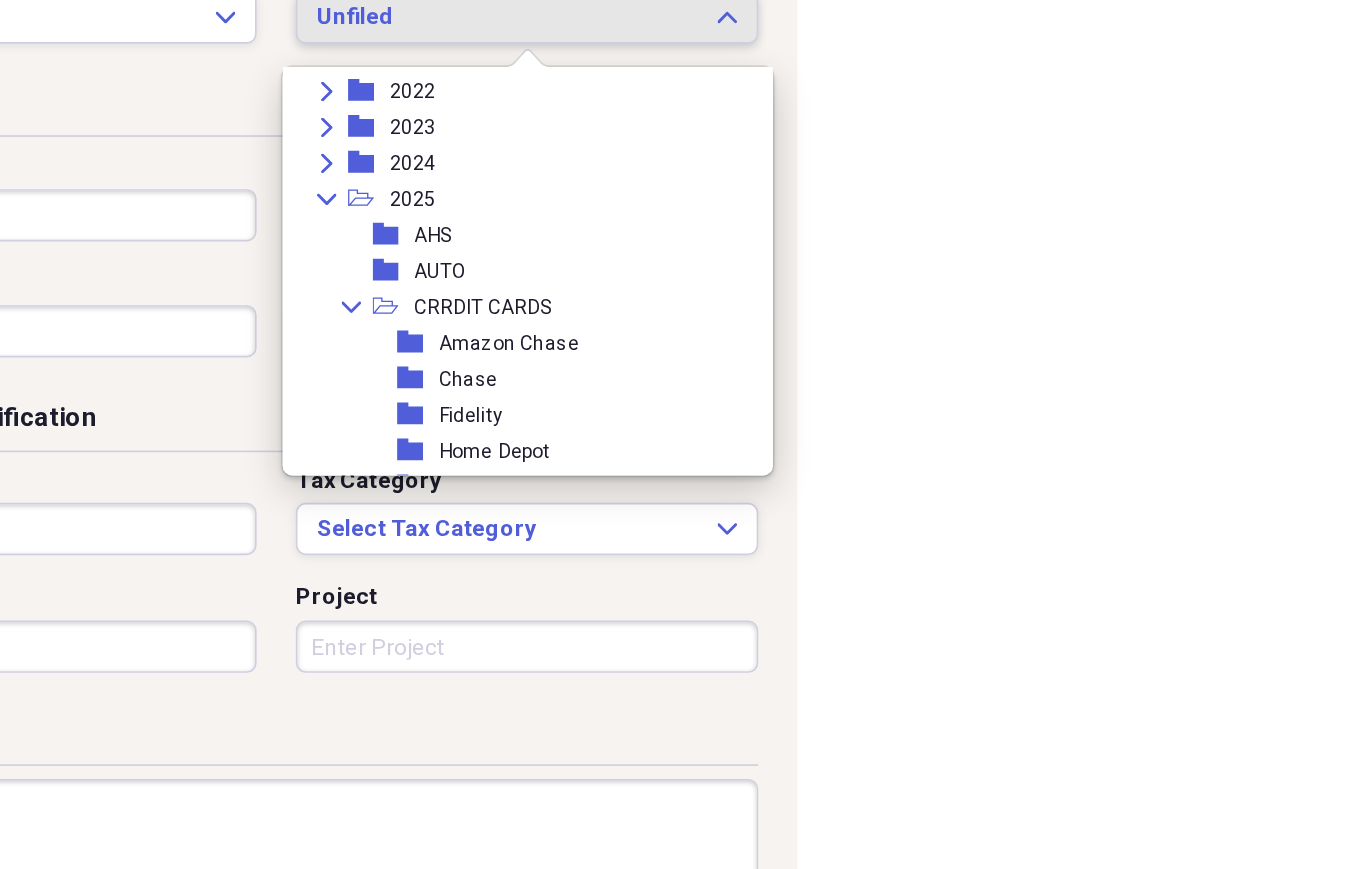 scroll, scrollTop: 103, scrollLeft: 0, axis: vertical 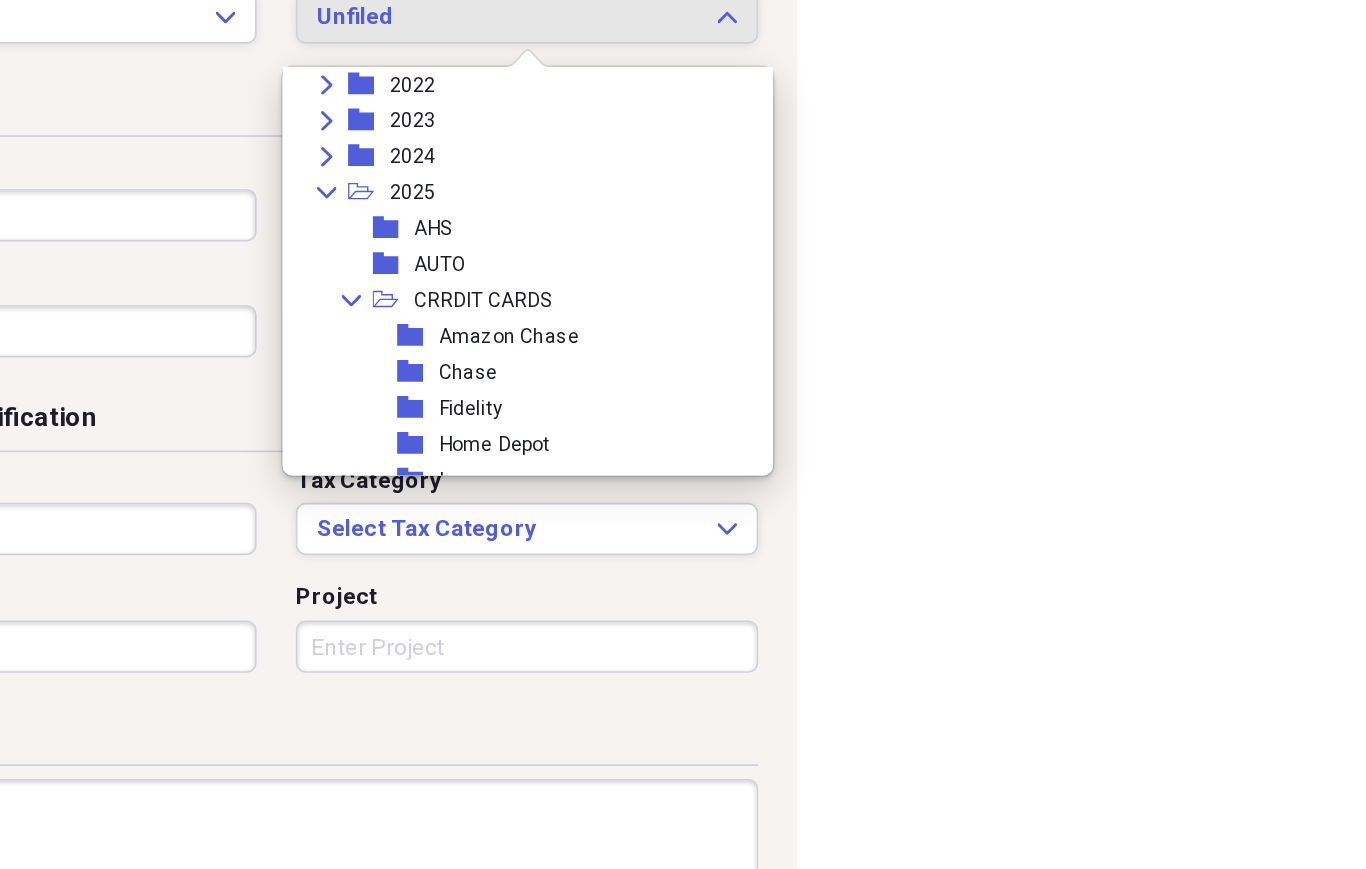click on "Collapse" at bounding box center (410, 338) 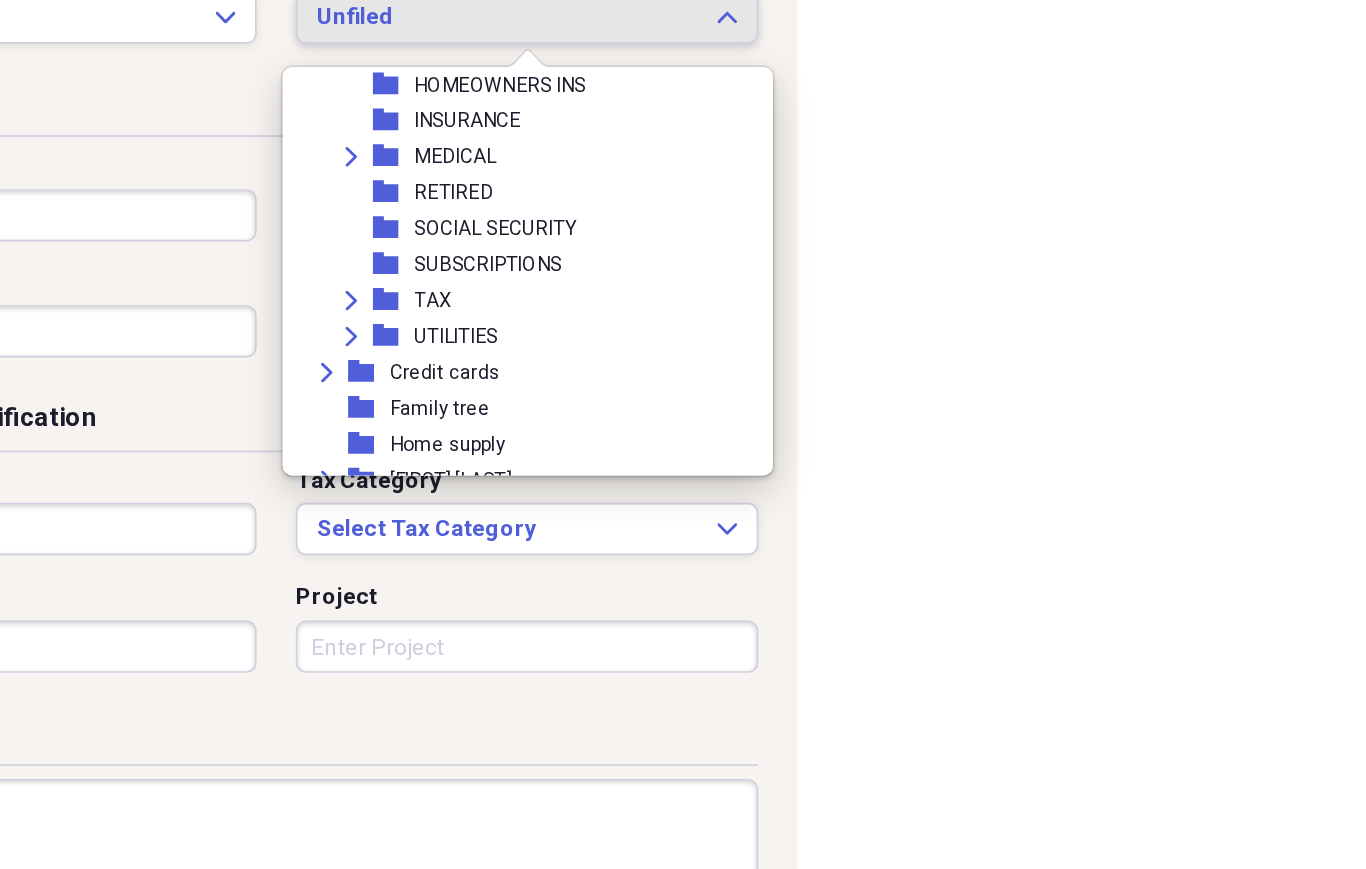 scroll, scrollTop: 304, scrollLeft: 0, axis: vertical 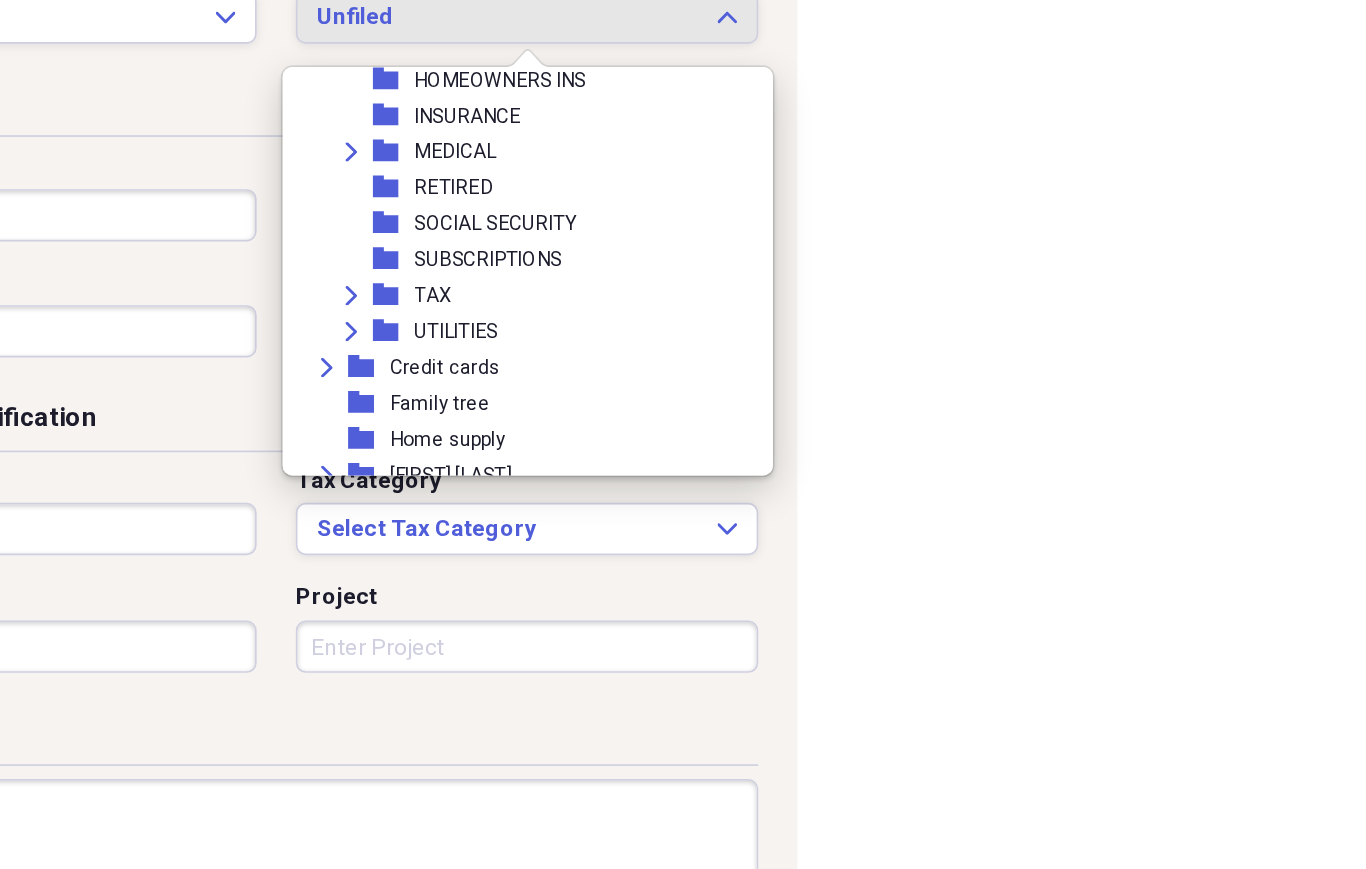 click on "Expand" at bounding box center (410, 357) 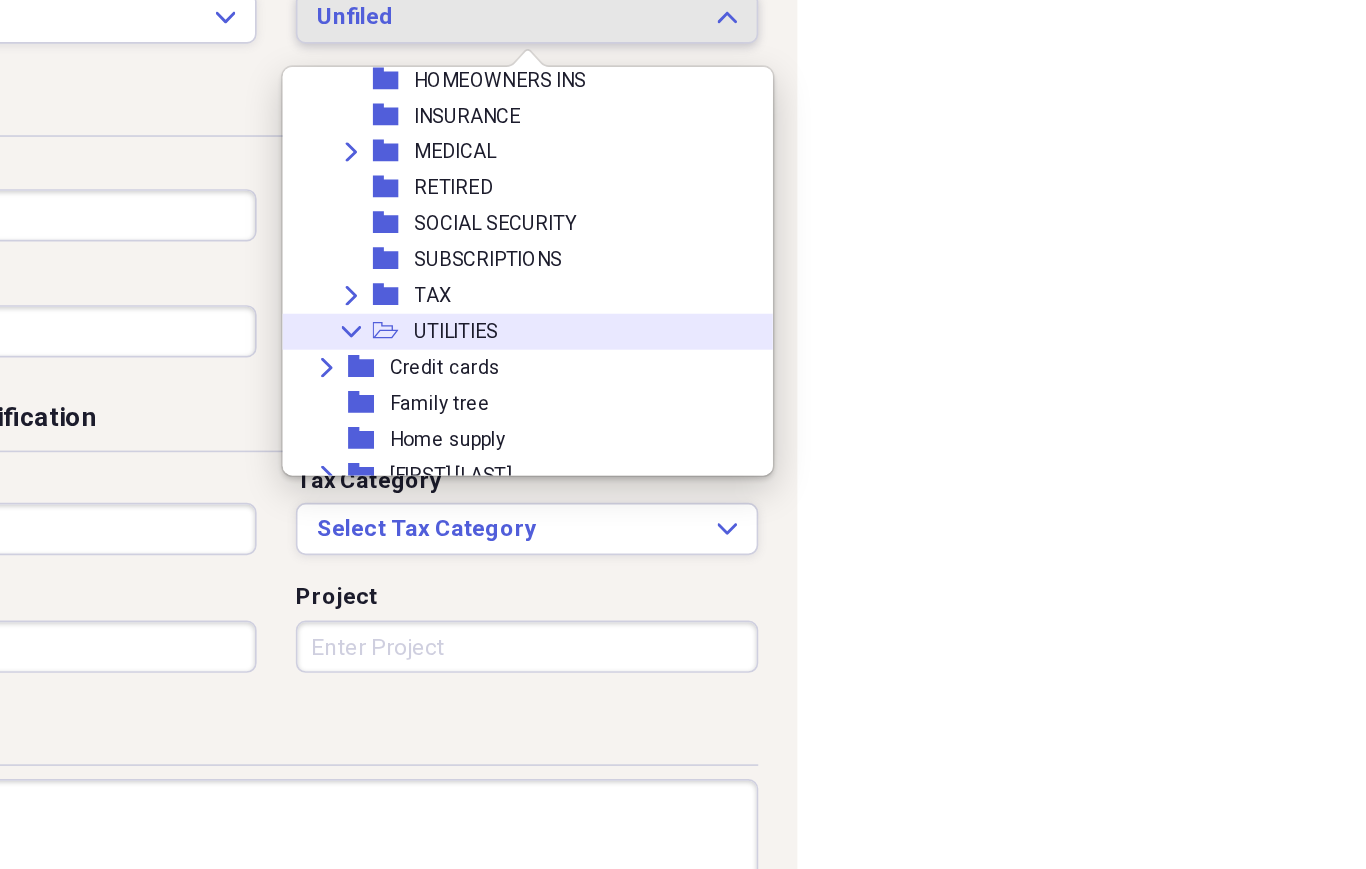 scroll, scrollTop: 341, scrollLeft: 0, axis: vertical 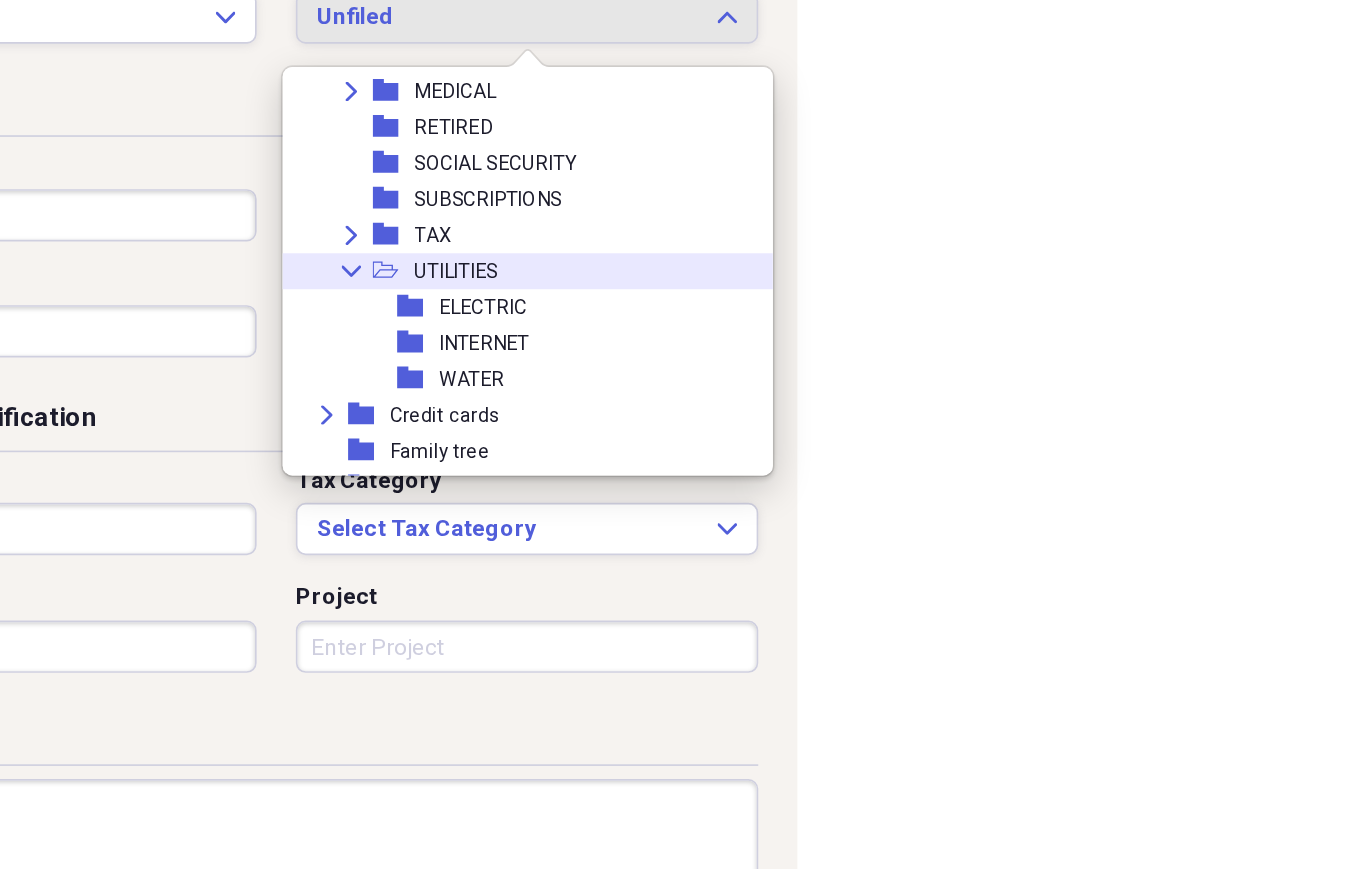 click on "INTERNET" at bounding box center [491, 364] 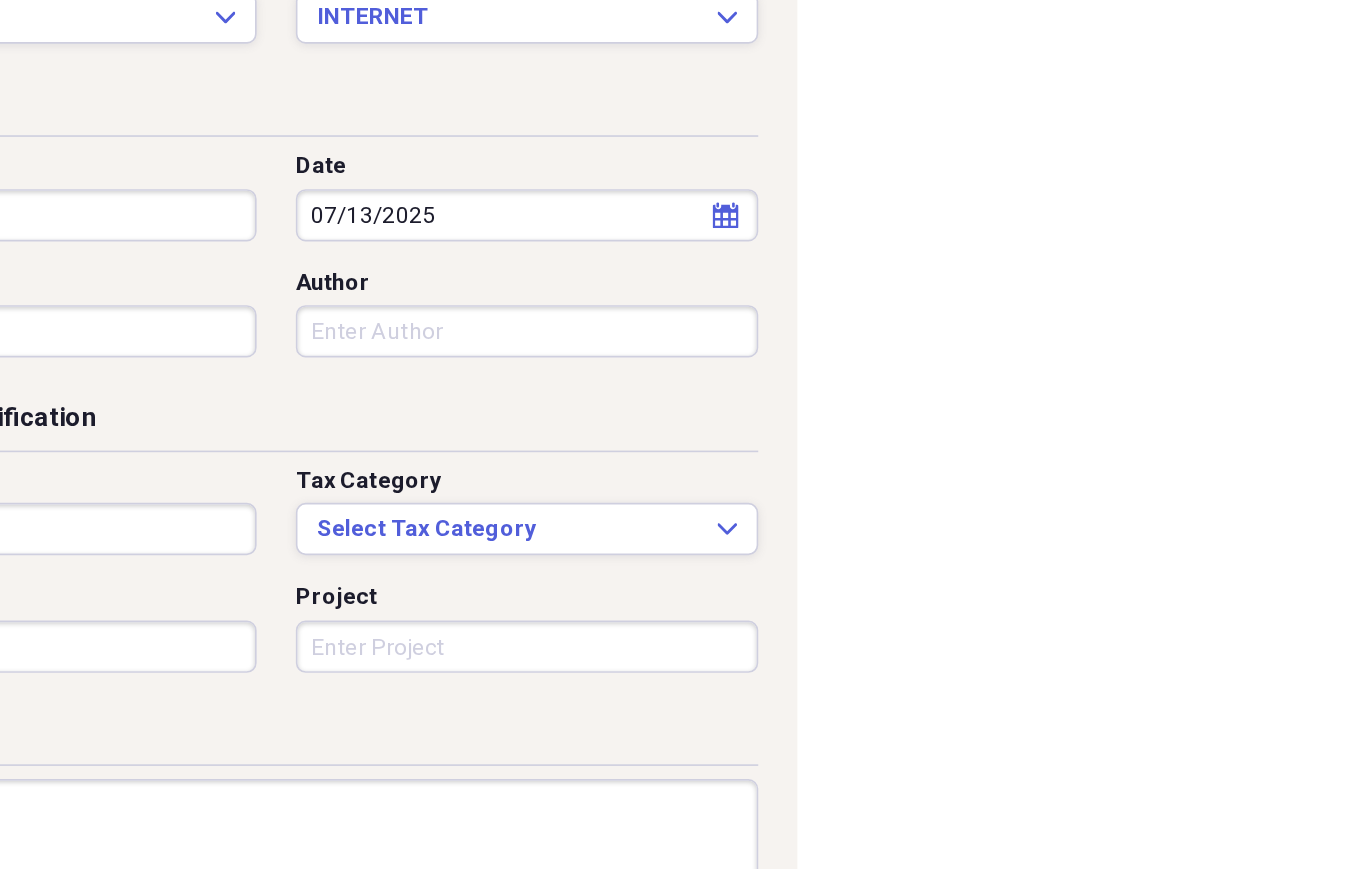 click on "Author" at bounding box center [517, 357] 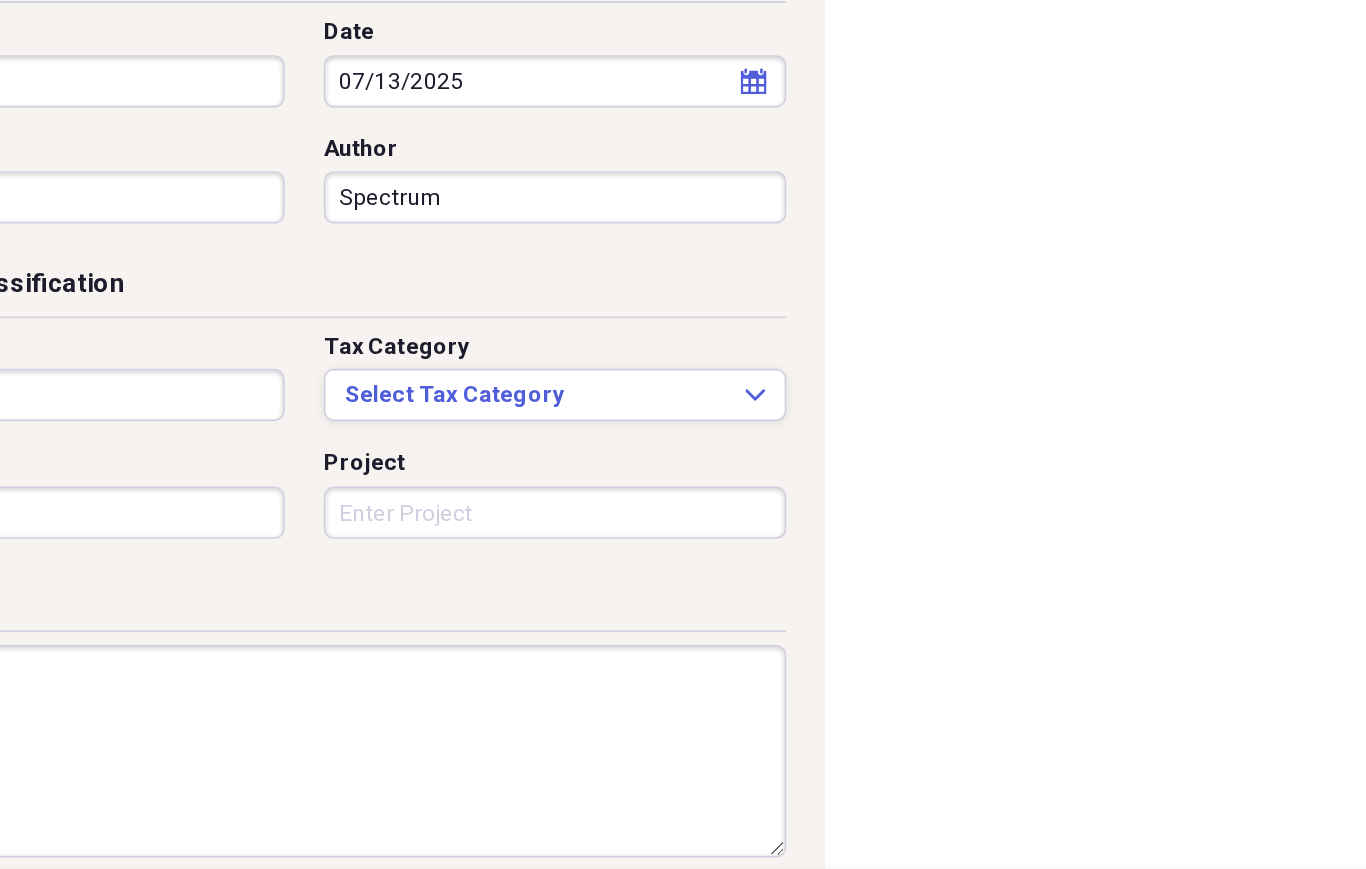 type on "Spectrum" 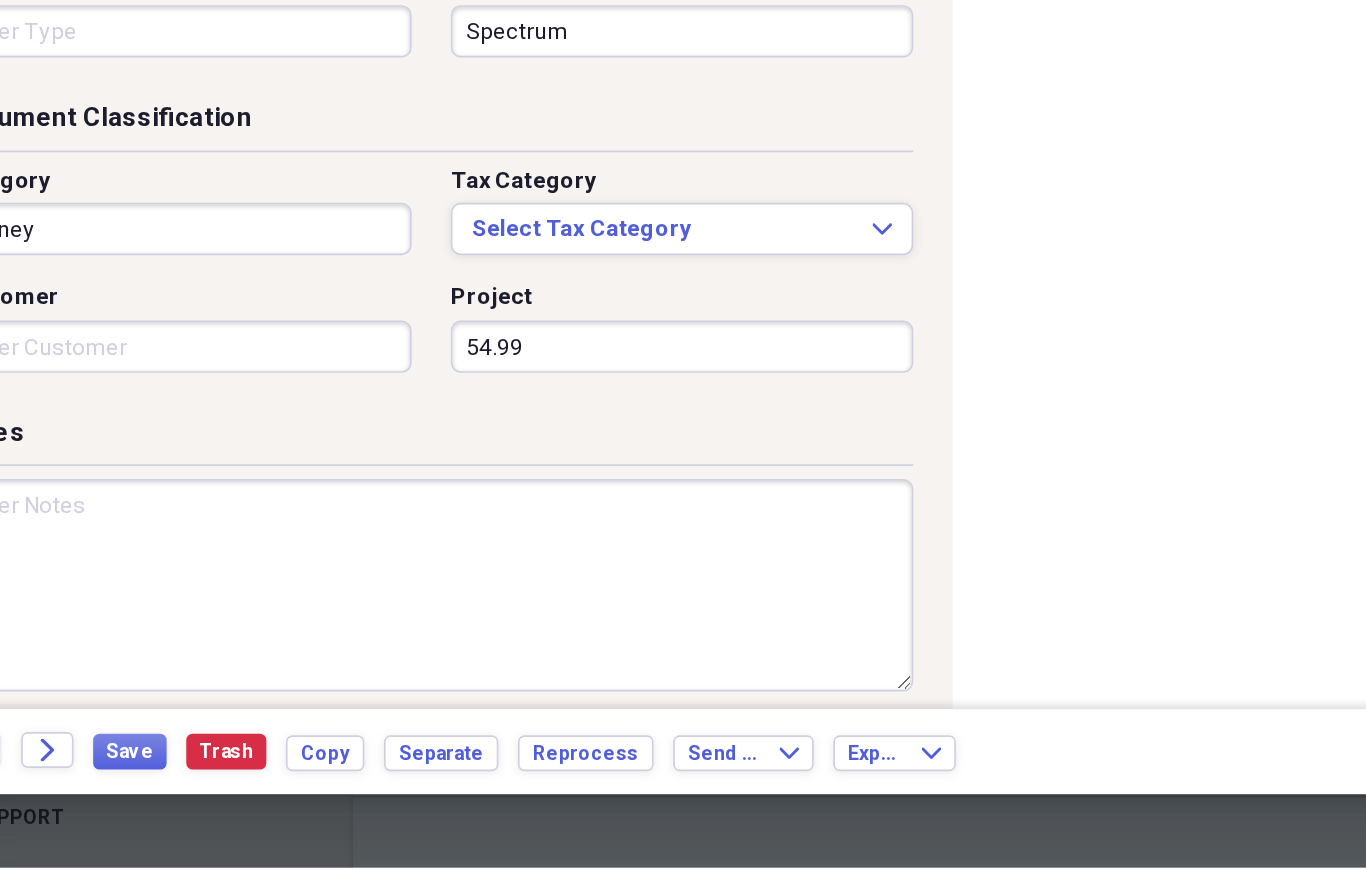 scroll, scrollTop: 88, scrollLeft: 0, axis: vertical 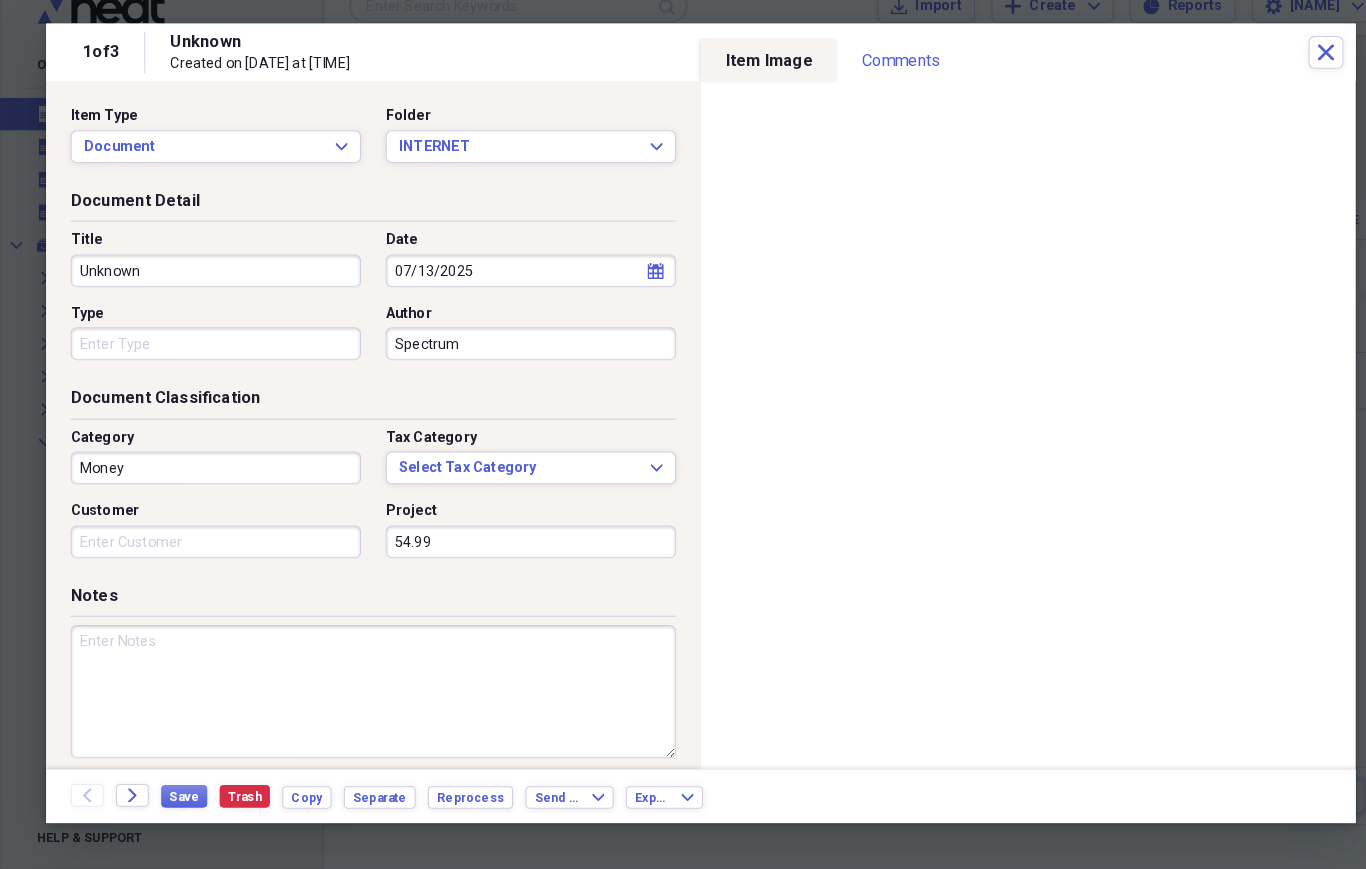 type on "54.99" 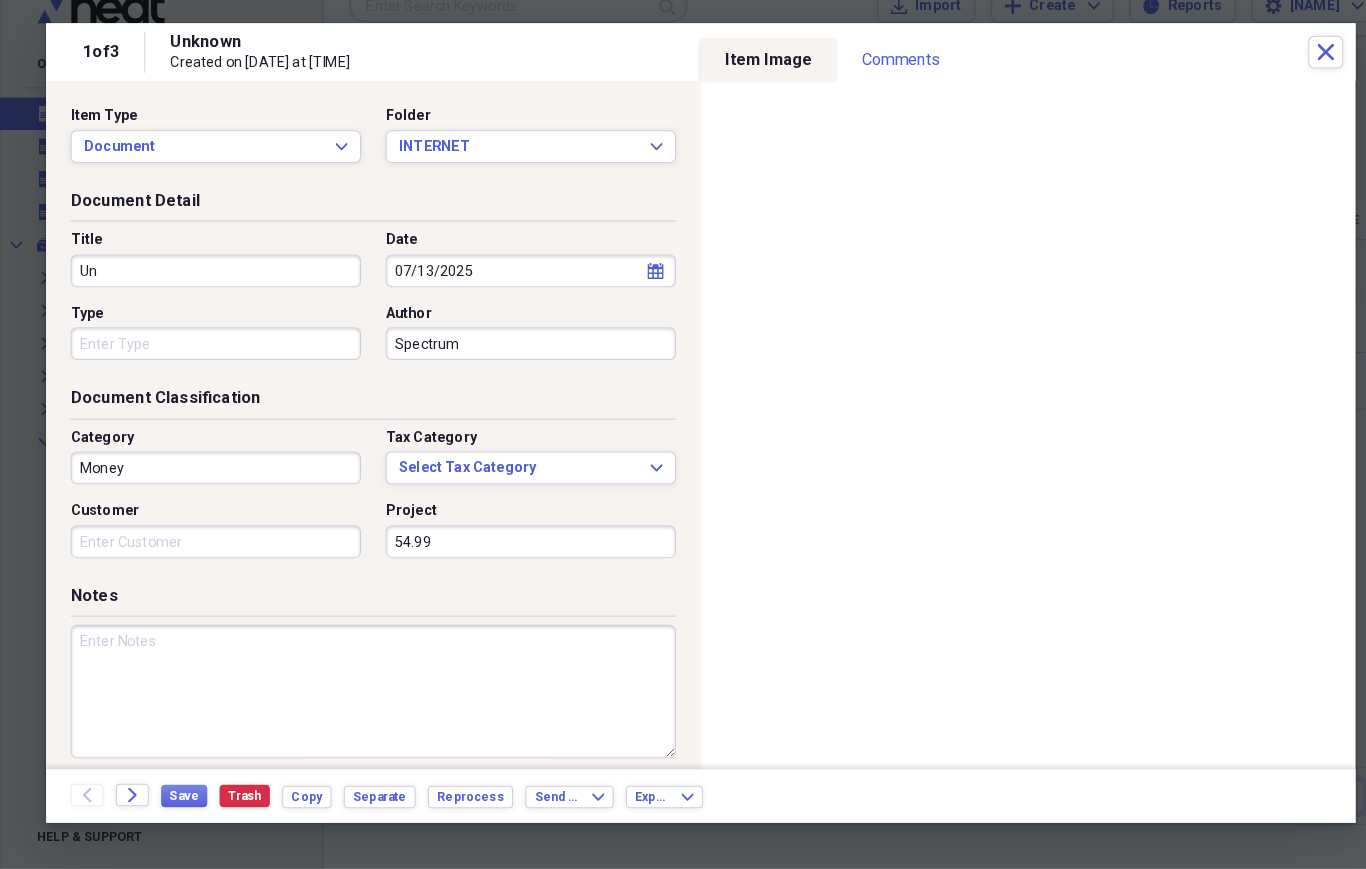 type on "U" 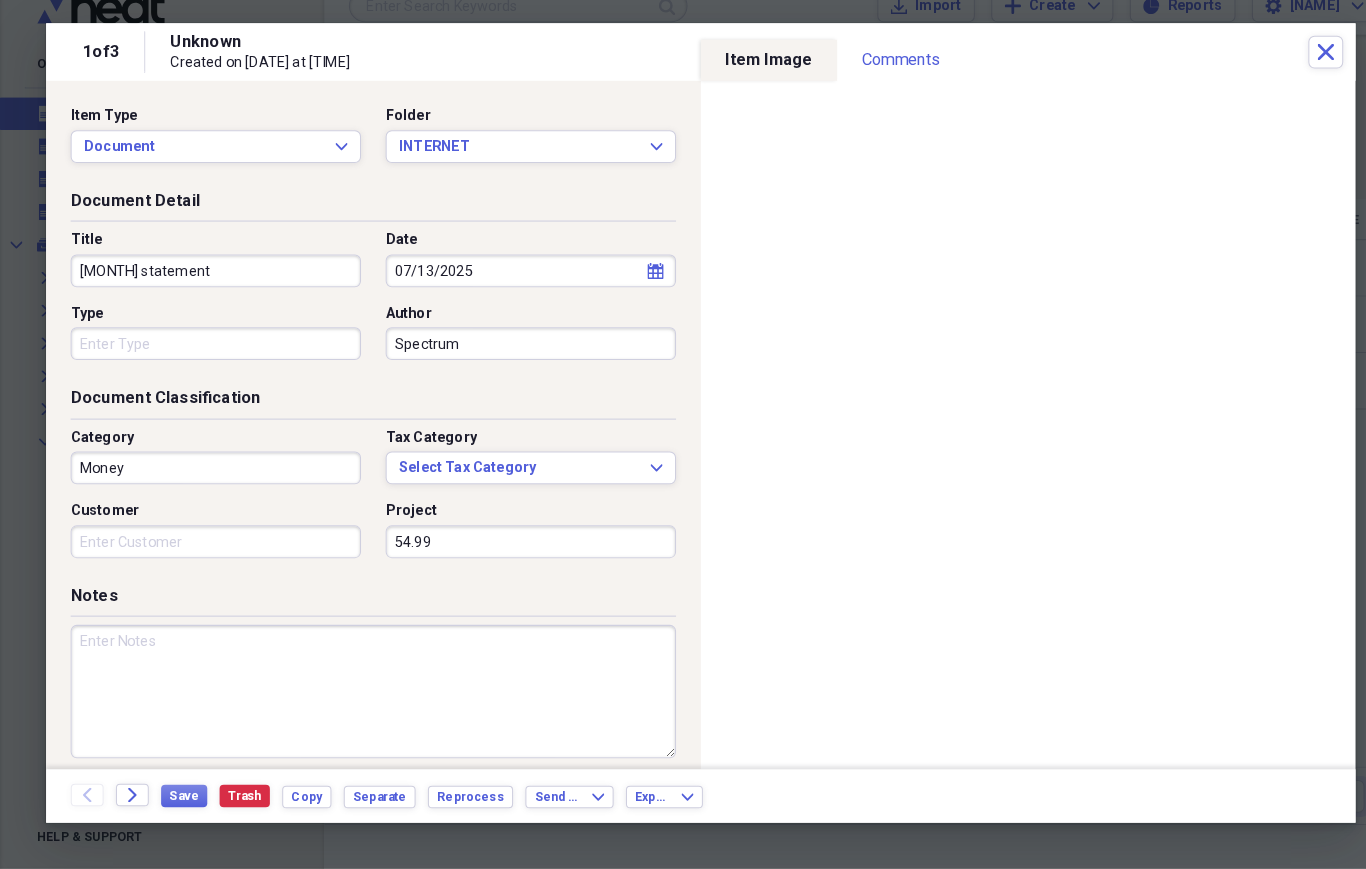 type on "[MONTH] statement" 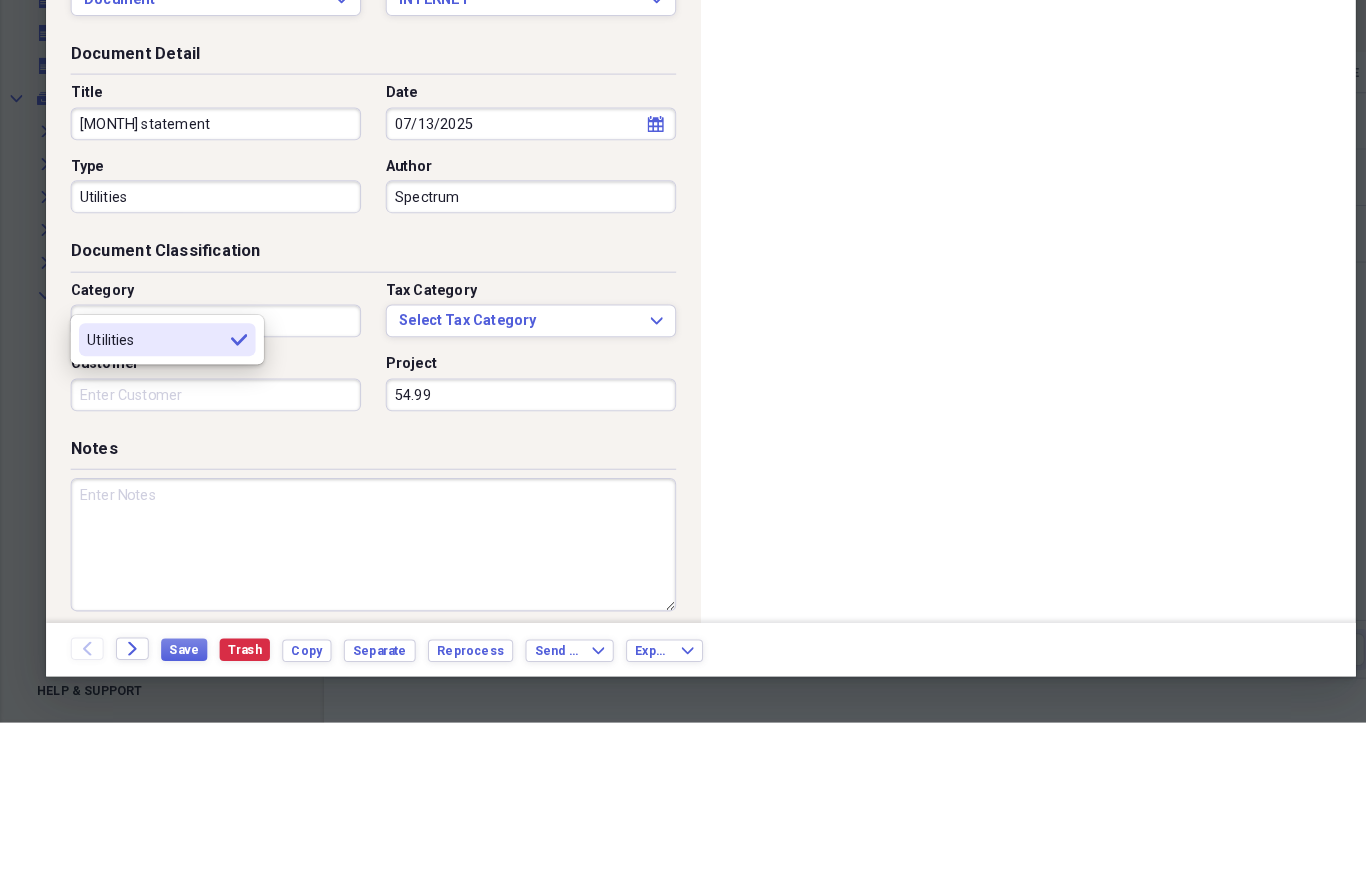 type on "Utilities" 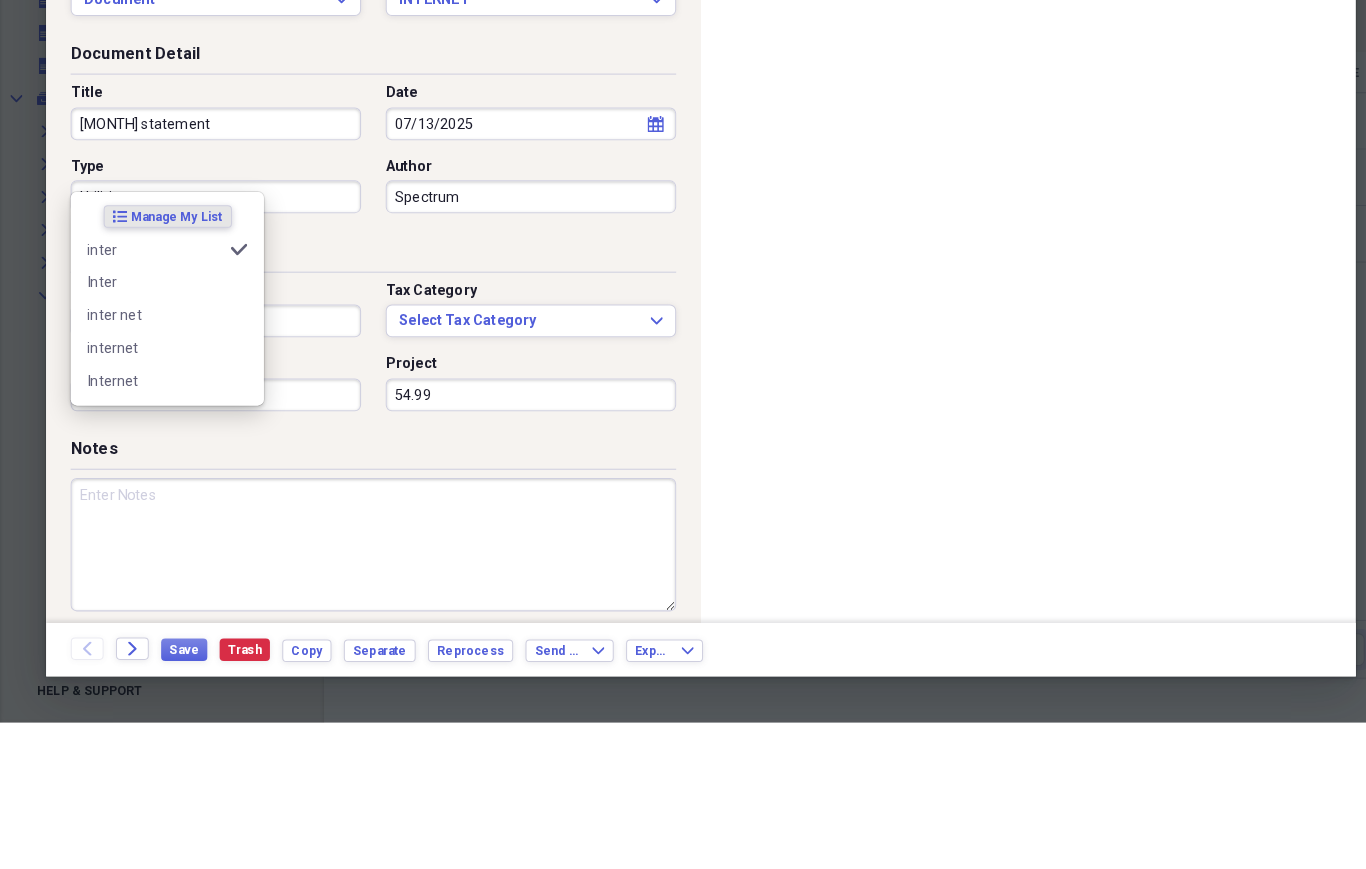click on "internet" at bounding box center [151, 504] 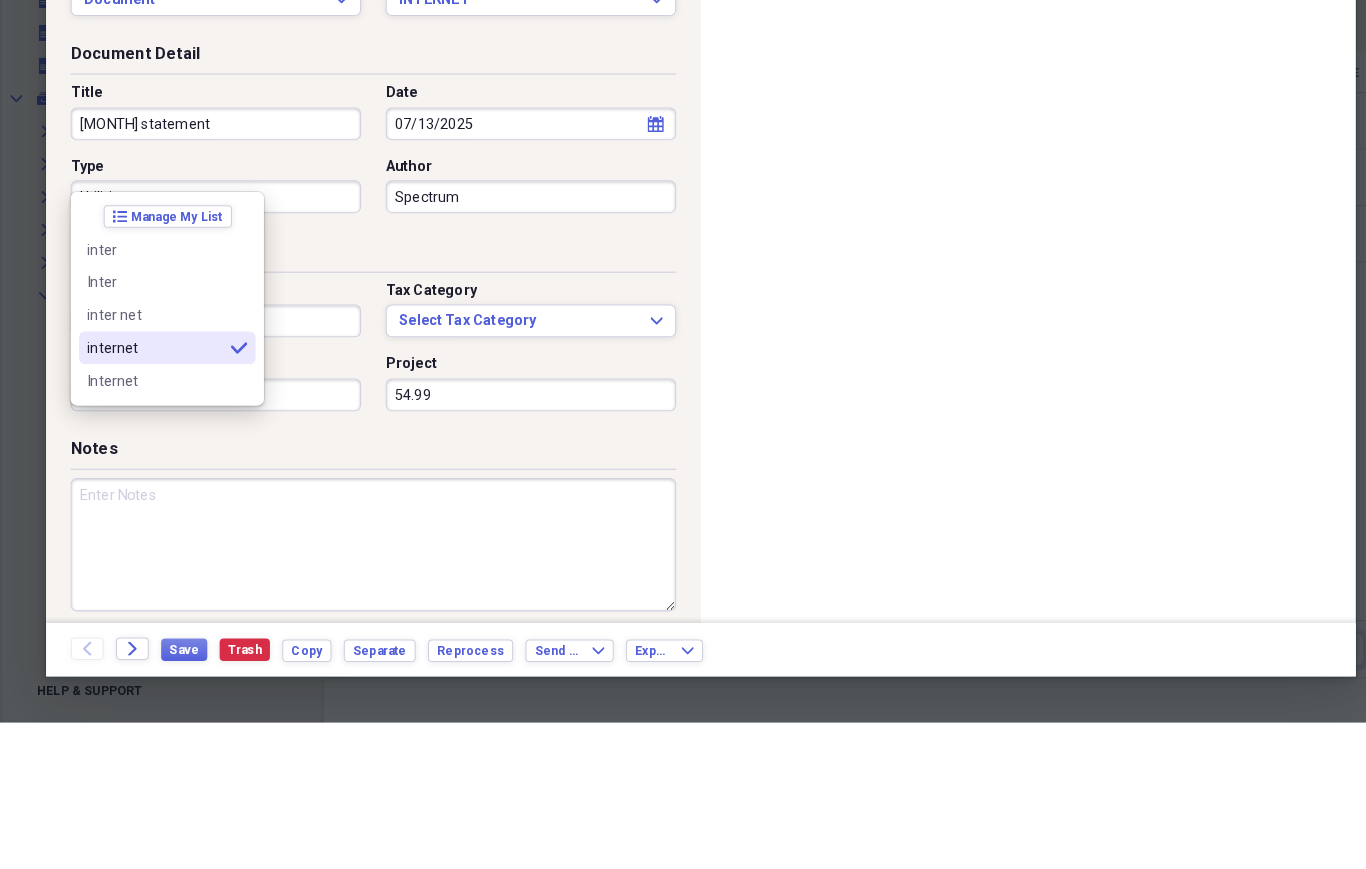 type on "internet" 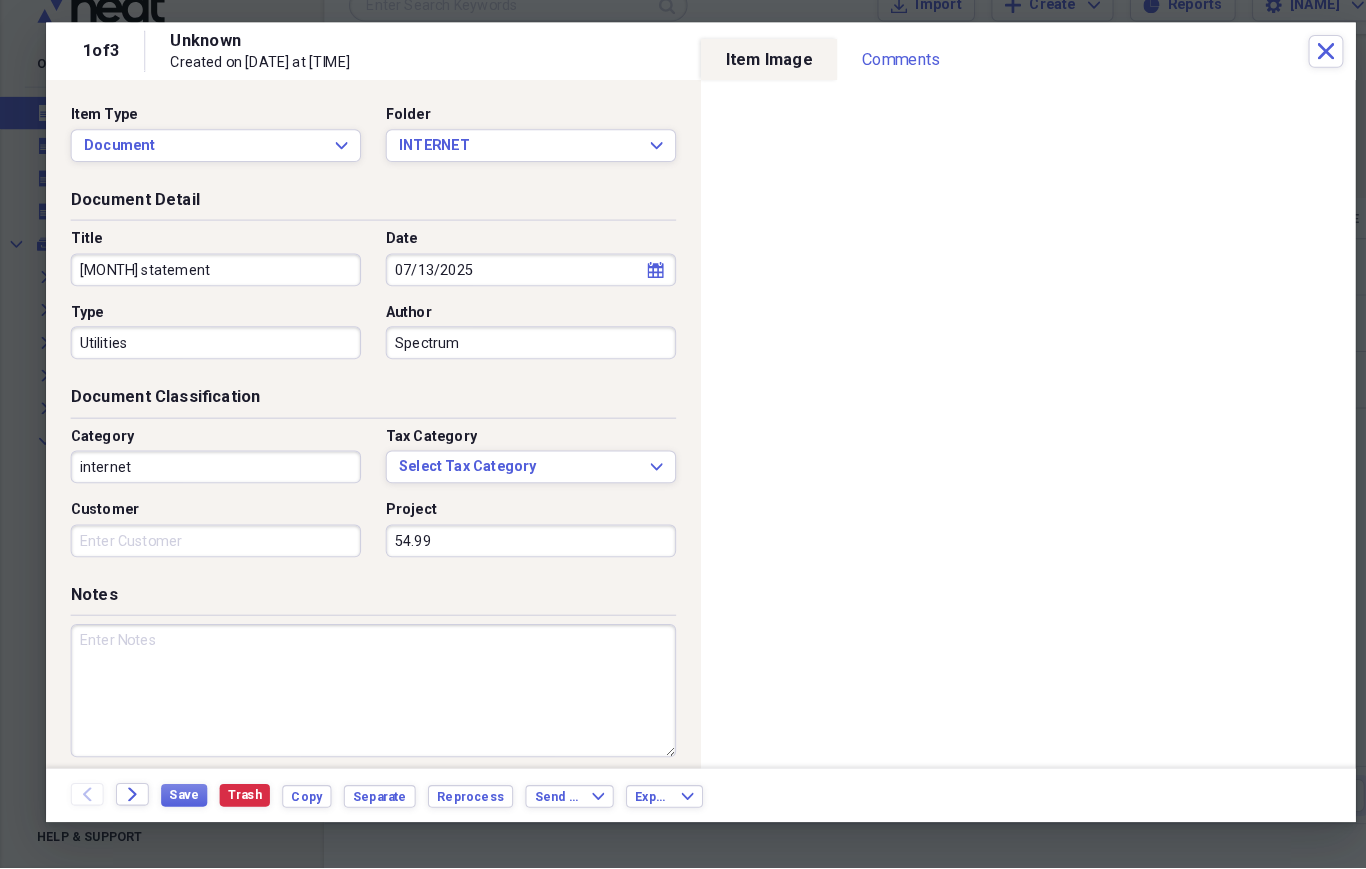 click on "Customer" at bounding box center (210, 550) 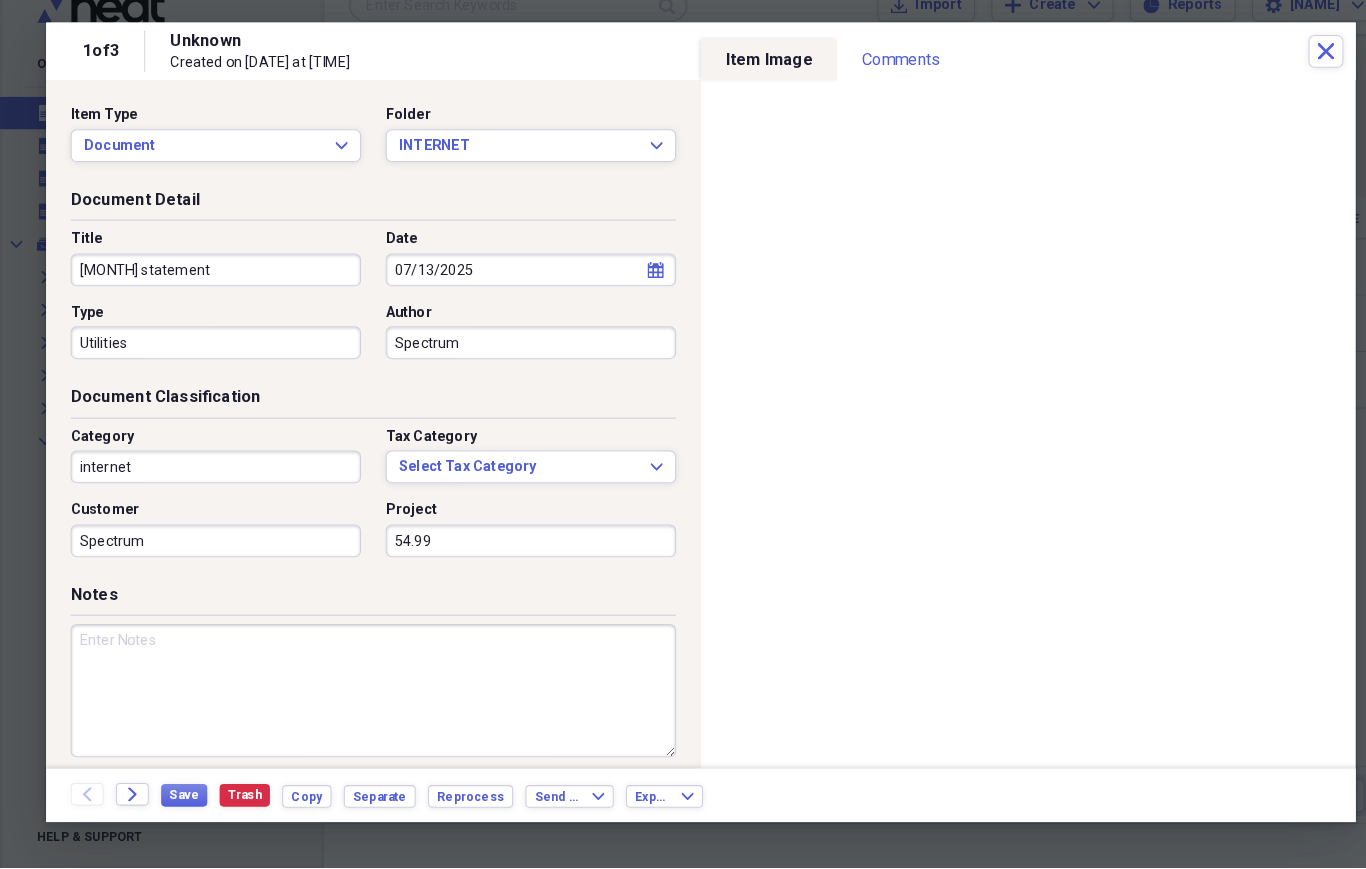 type on "Spectrum" 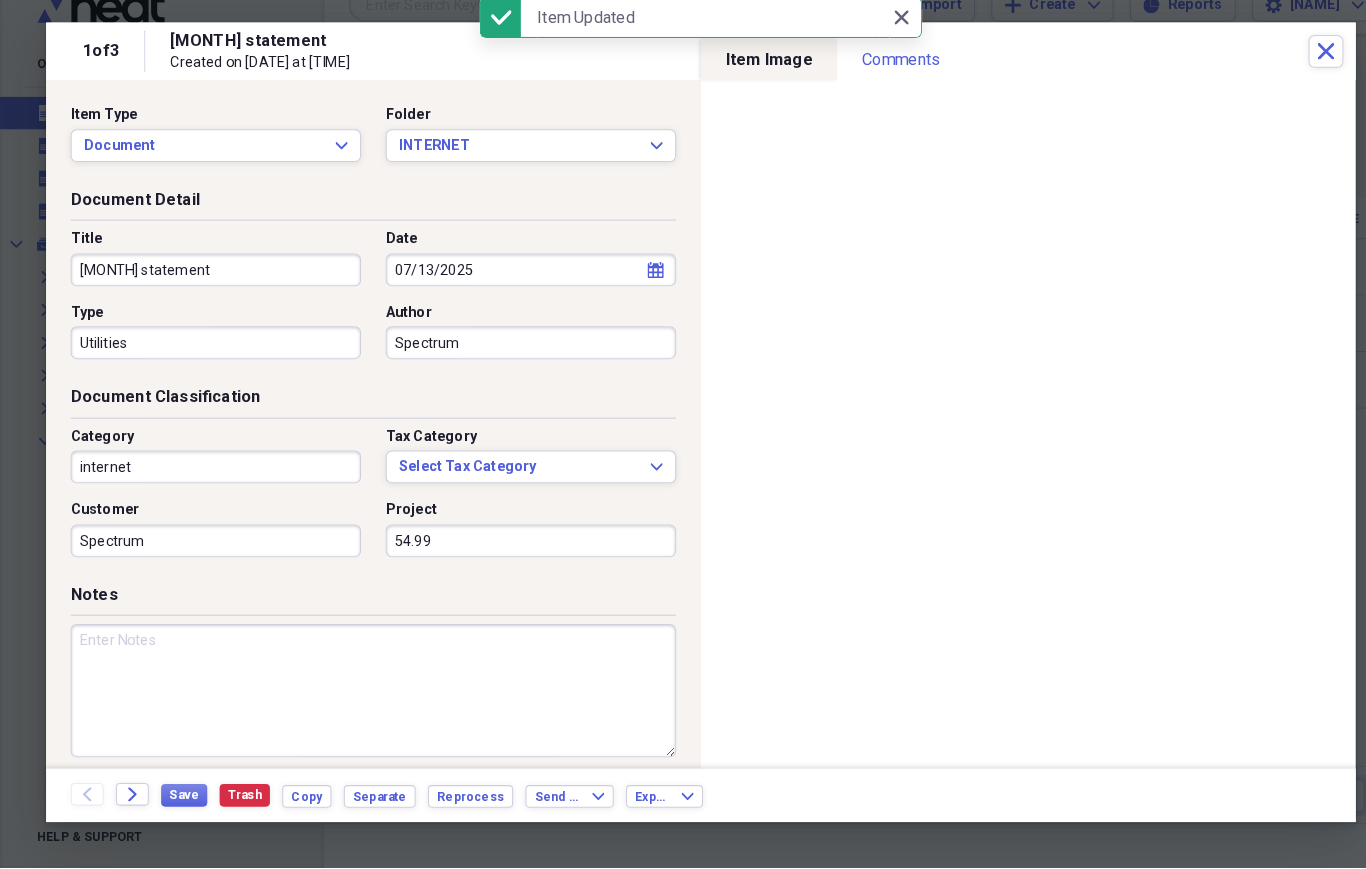 click on "Close" at bounding box center [1292, 73] 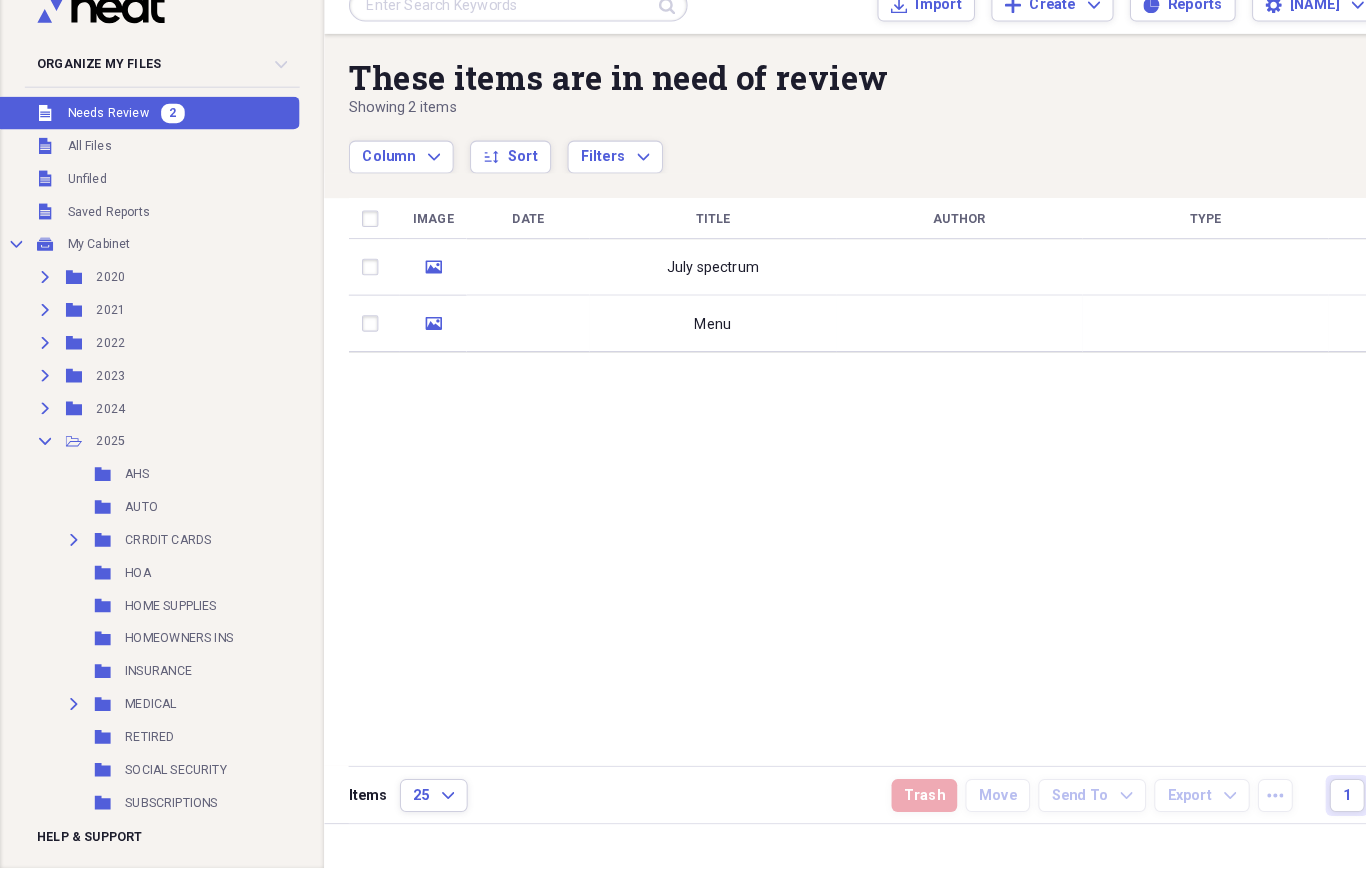 click on "July spectrum" at bounding box center (695, 284) 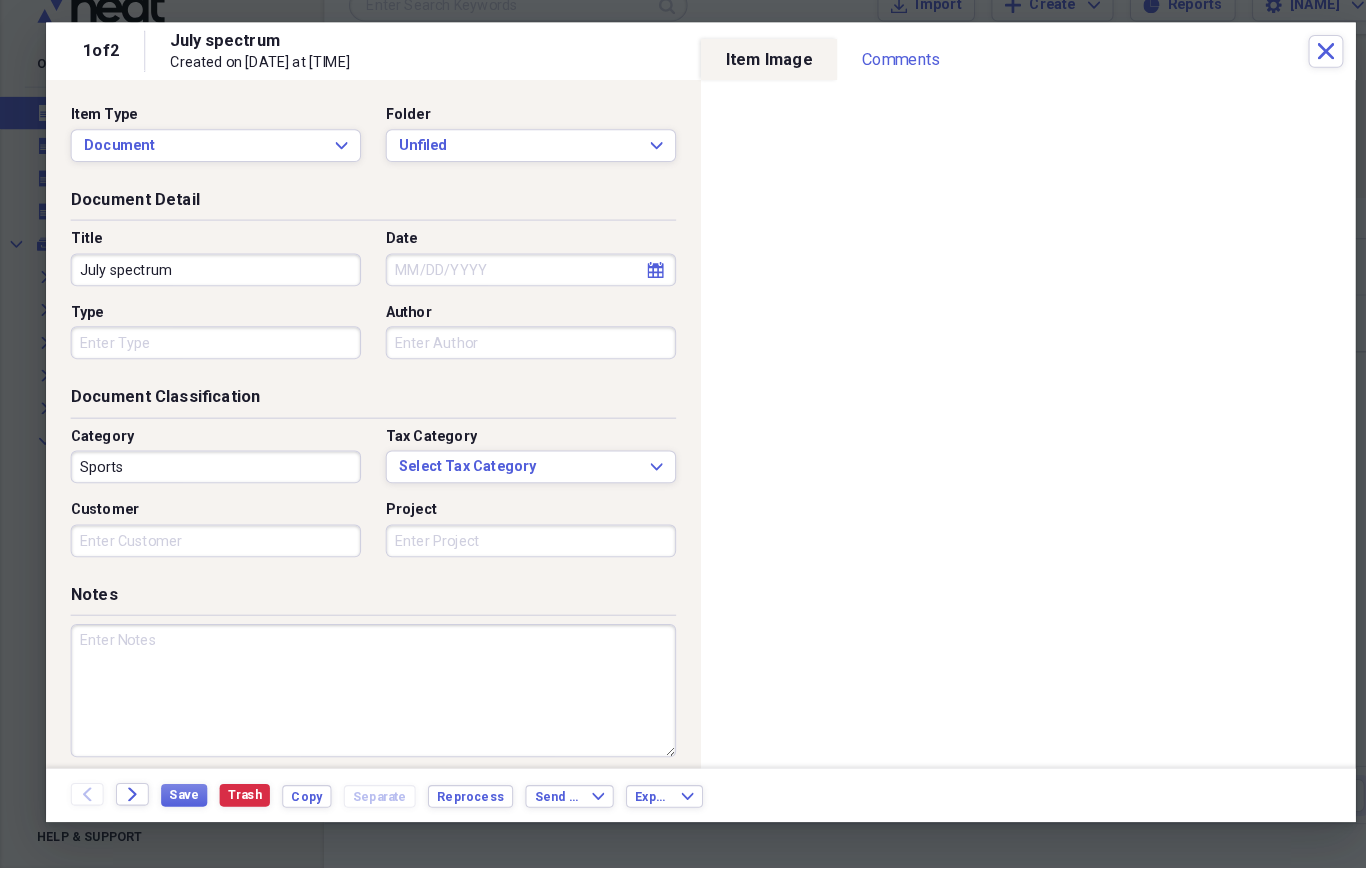 click on "Save Trash Copy Separate Reprocess" at bounding box center [334, 798] 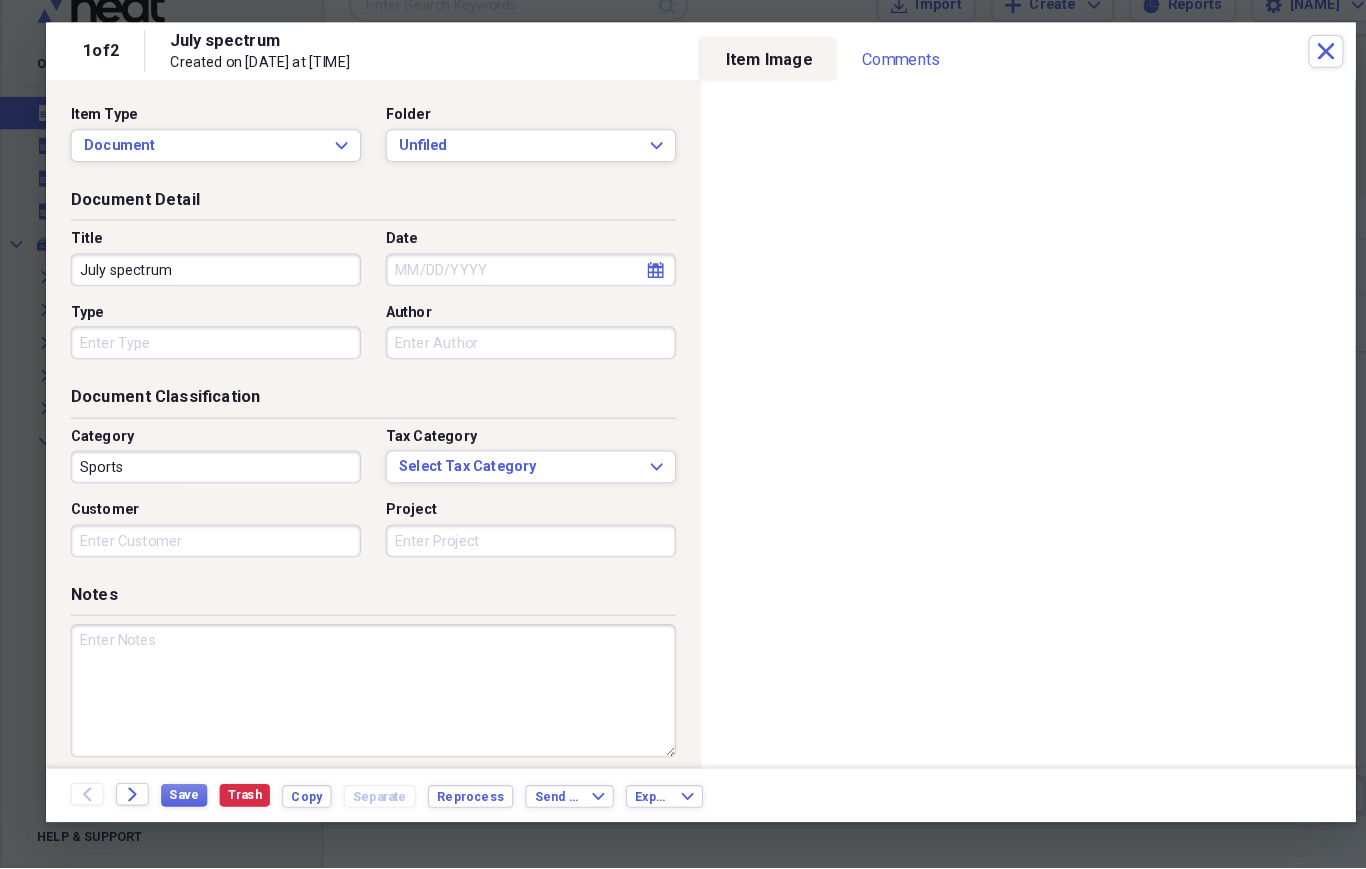 click on "Trash" at bounding box center [238, 798] 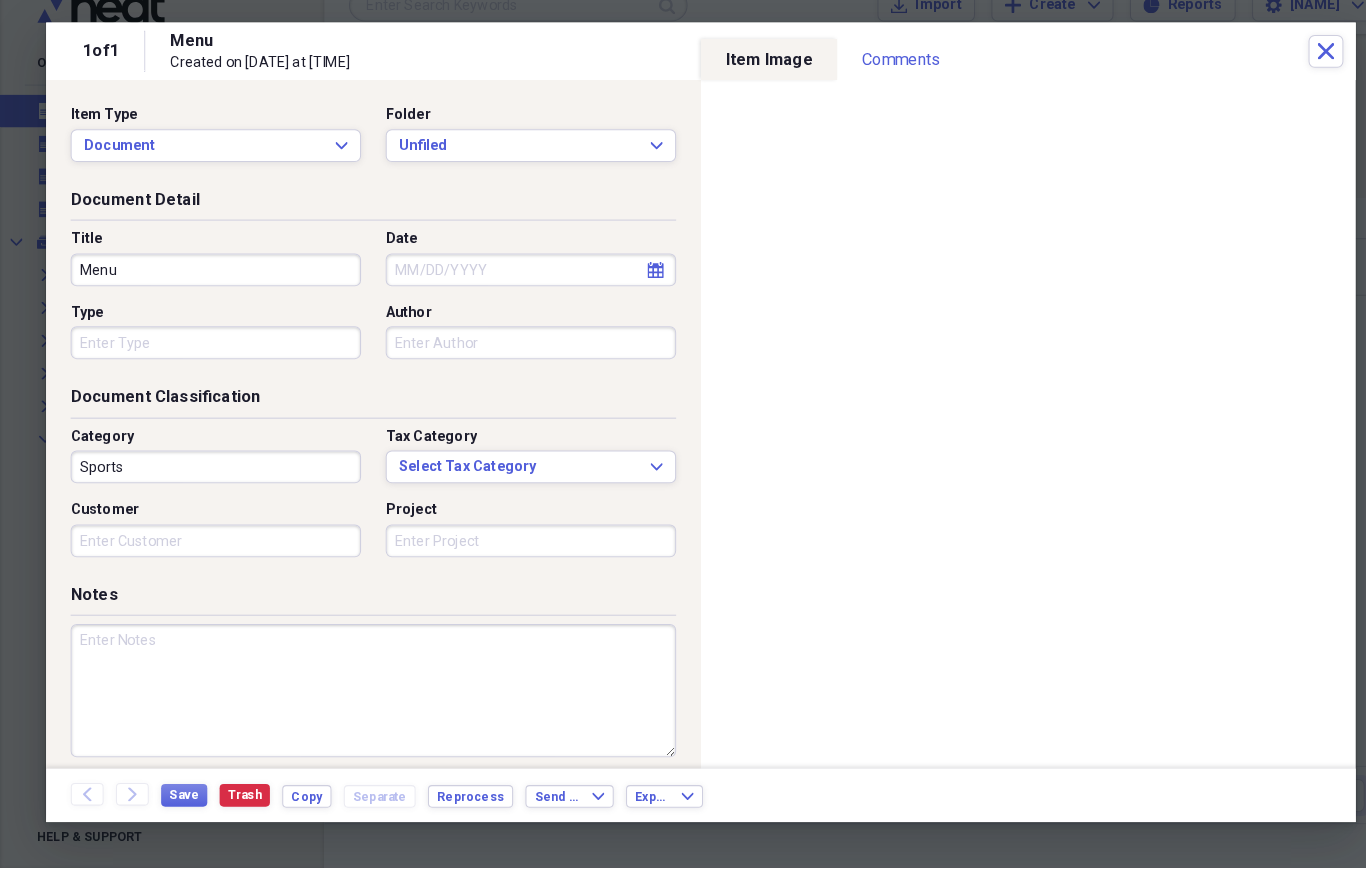 click on "Trash" at bounding box center [238, 798] 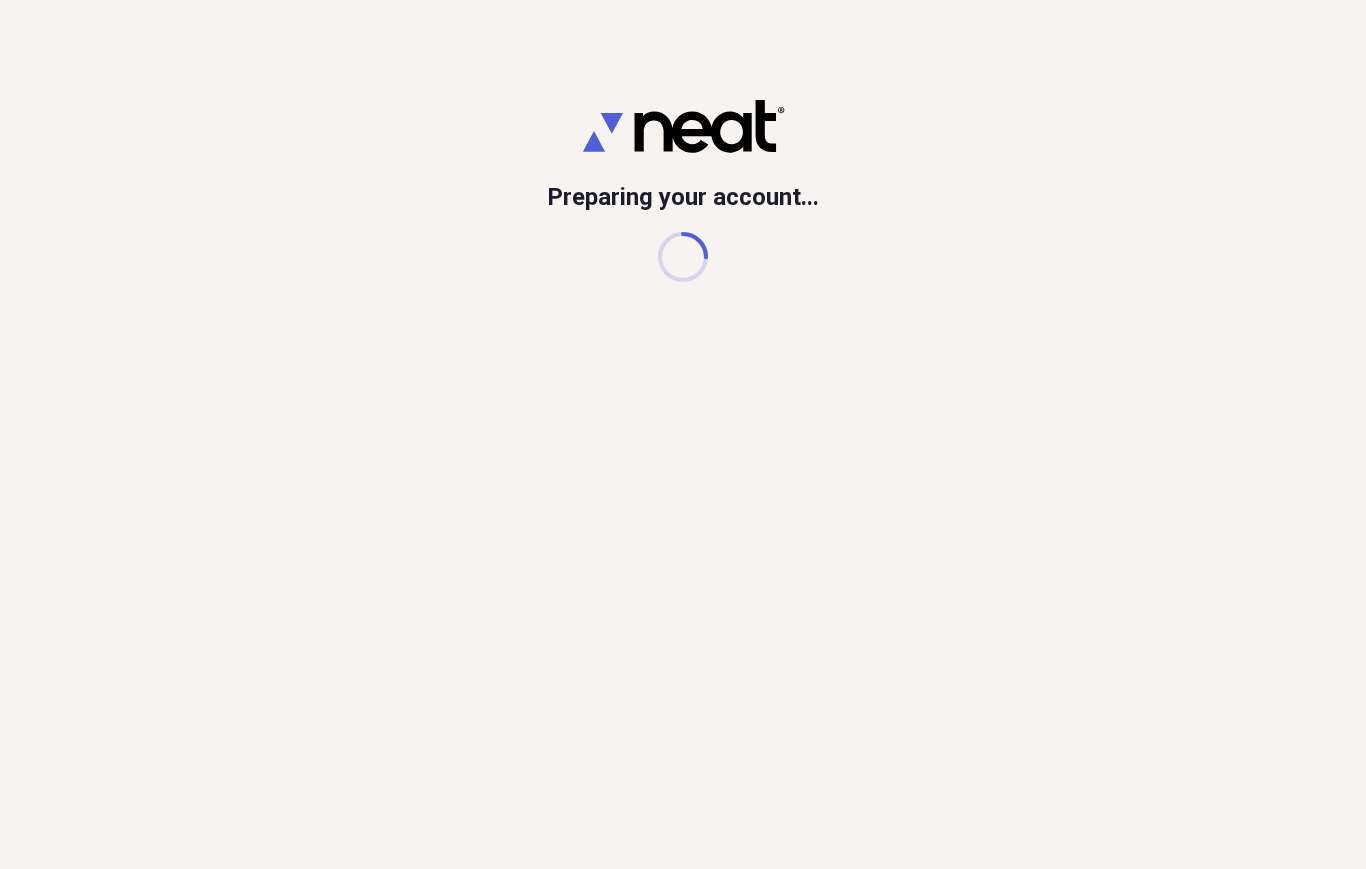 scroll, scrollTop: 117, scrollLeft: 0, axis: vertical 